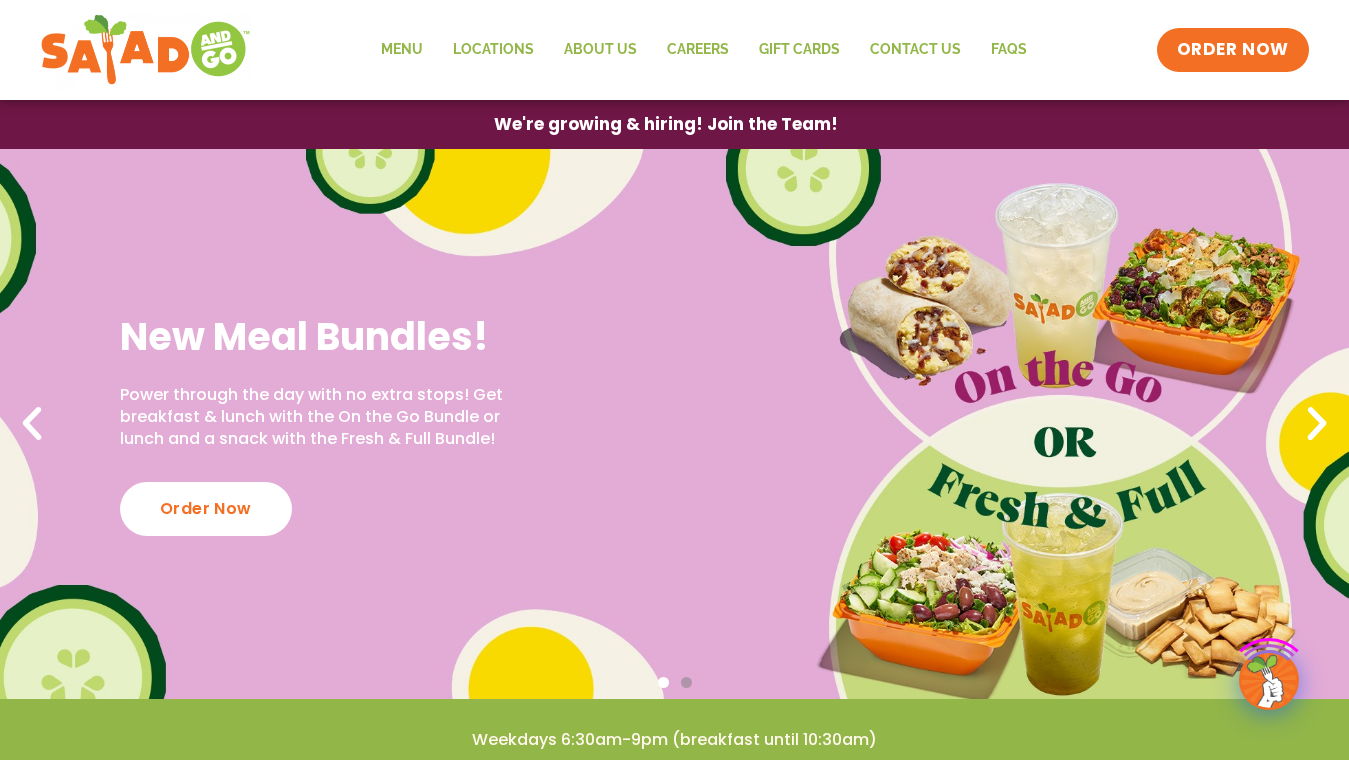 scroll, scrollTop: 0, scrollLeft: 0, axis: both 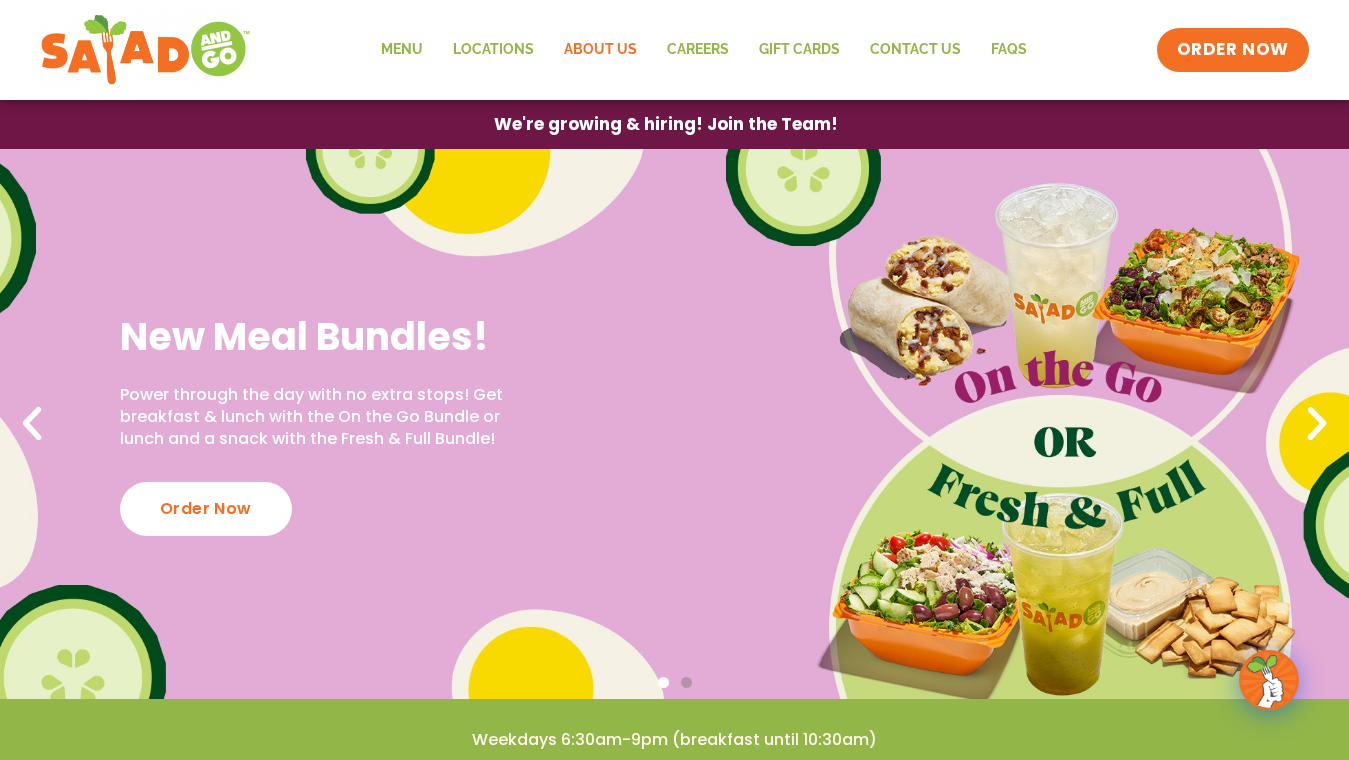 click on "About Us" 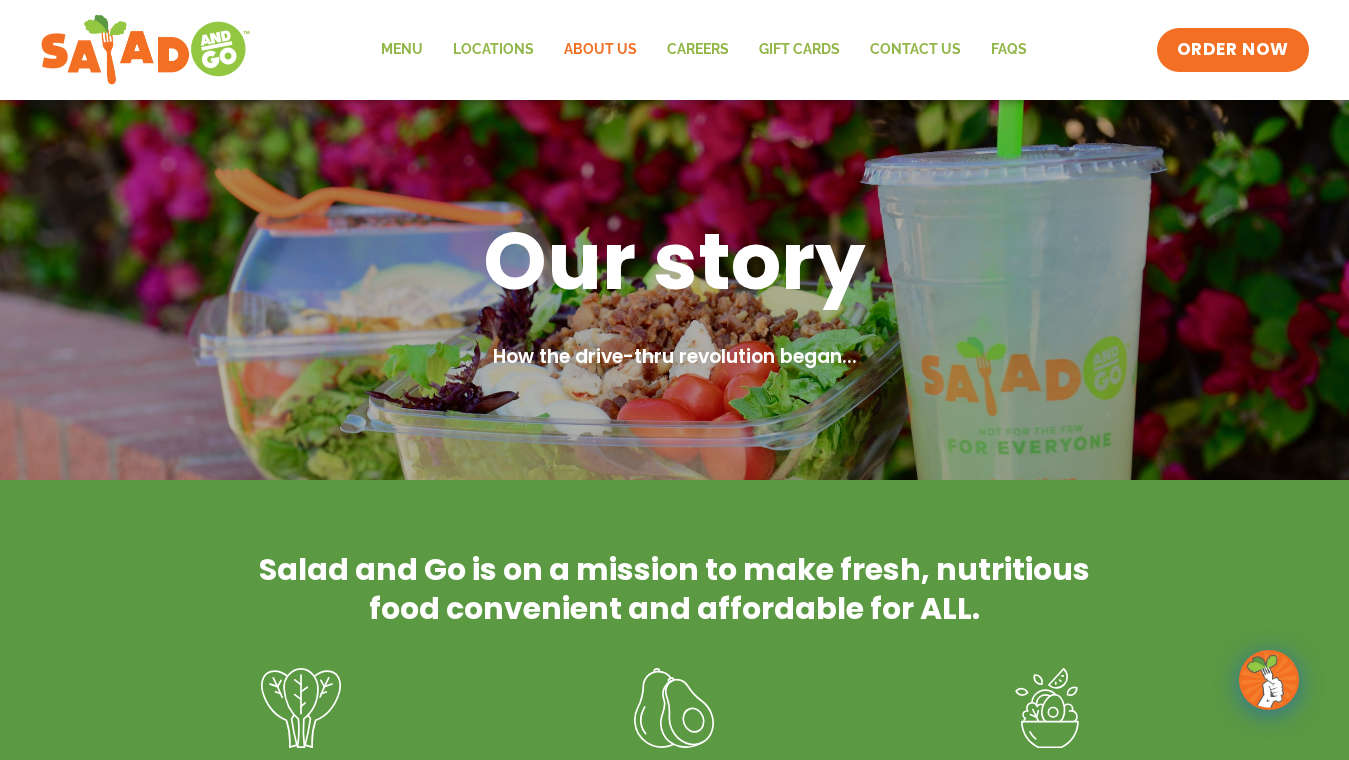scroll, scrollTop: 385, scrollLeft: 0, axis: vertical 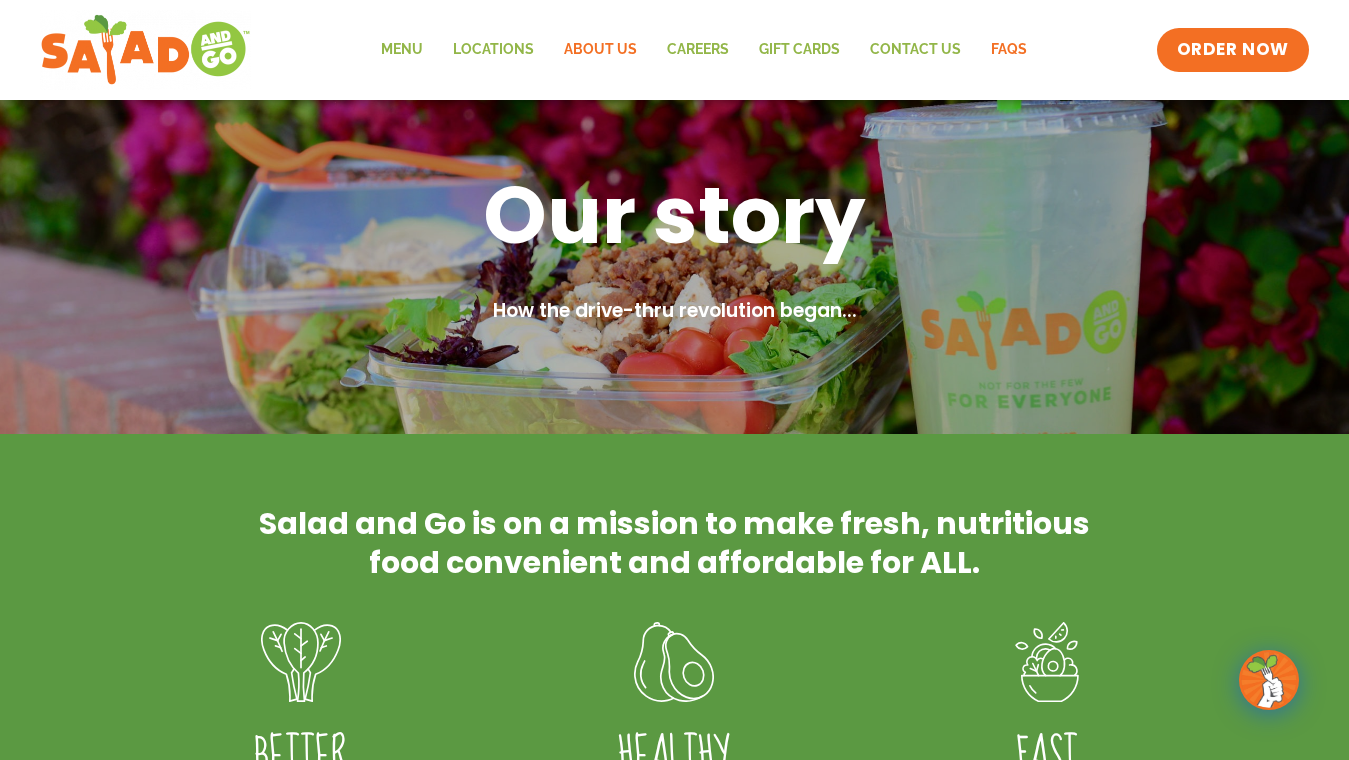 click on "FAQs" 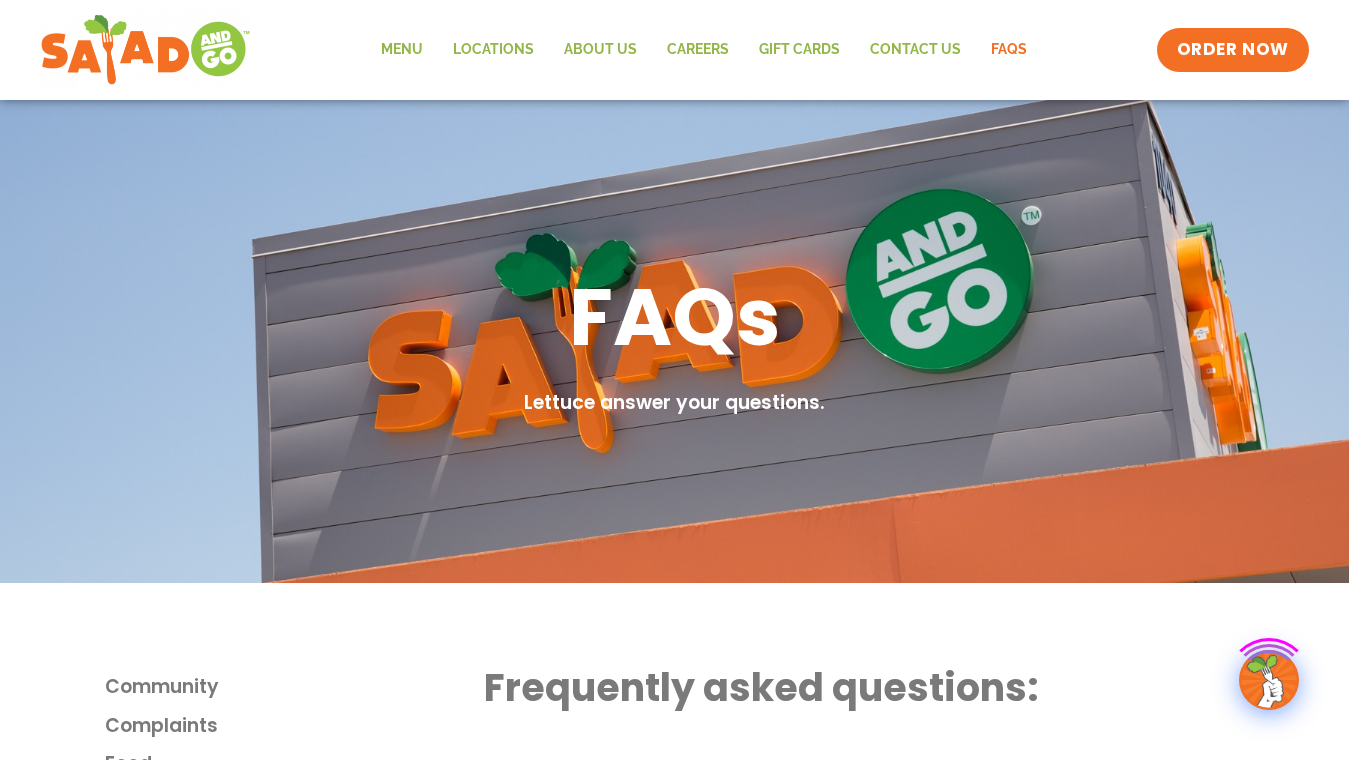 scroll, scrollTop: 0, scrollLeft: 0, axis: both 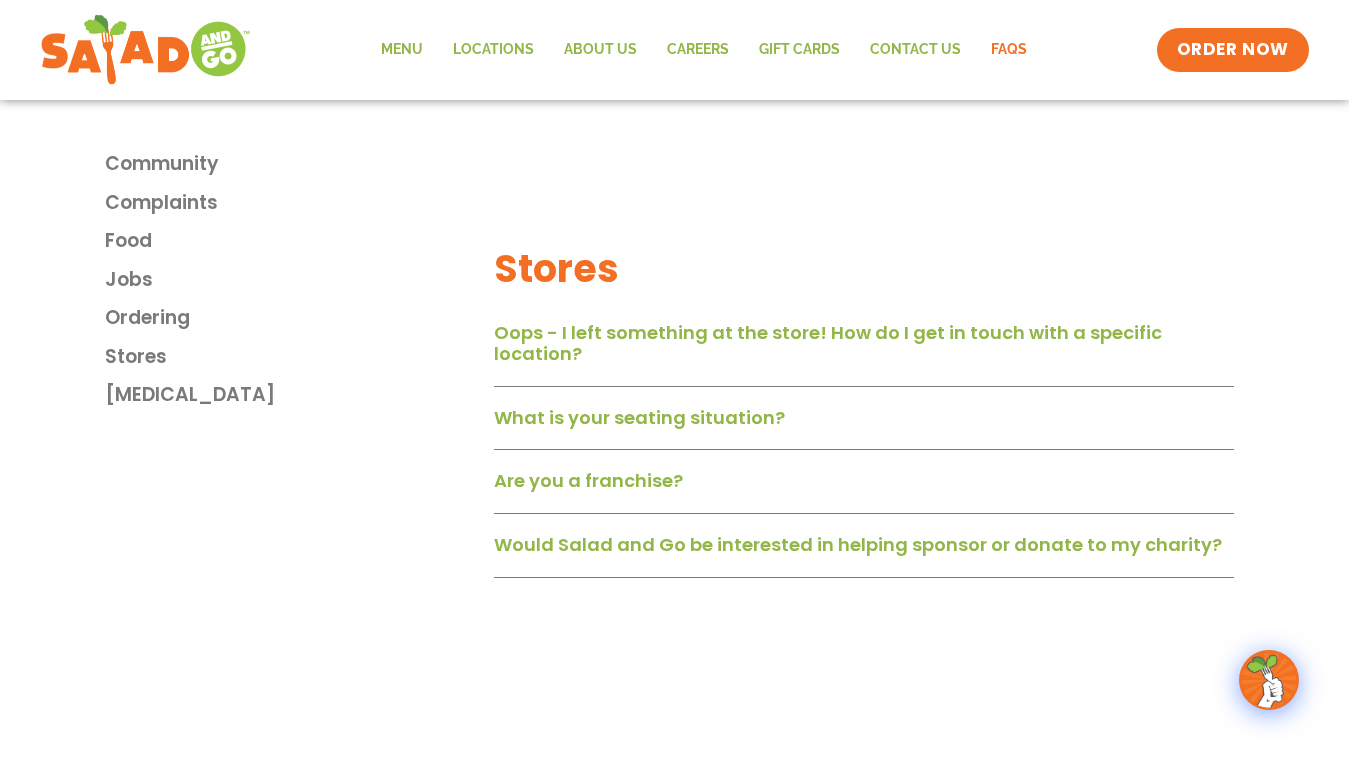 click on "Are you a franchise?" at bounding box center (588, 480) 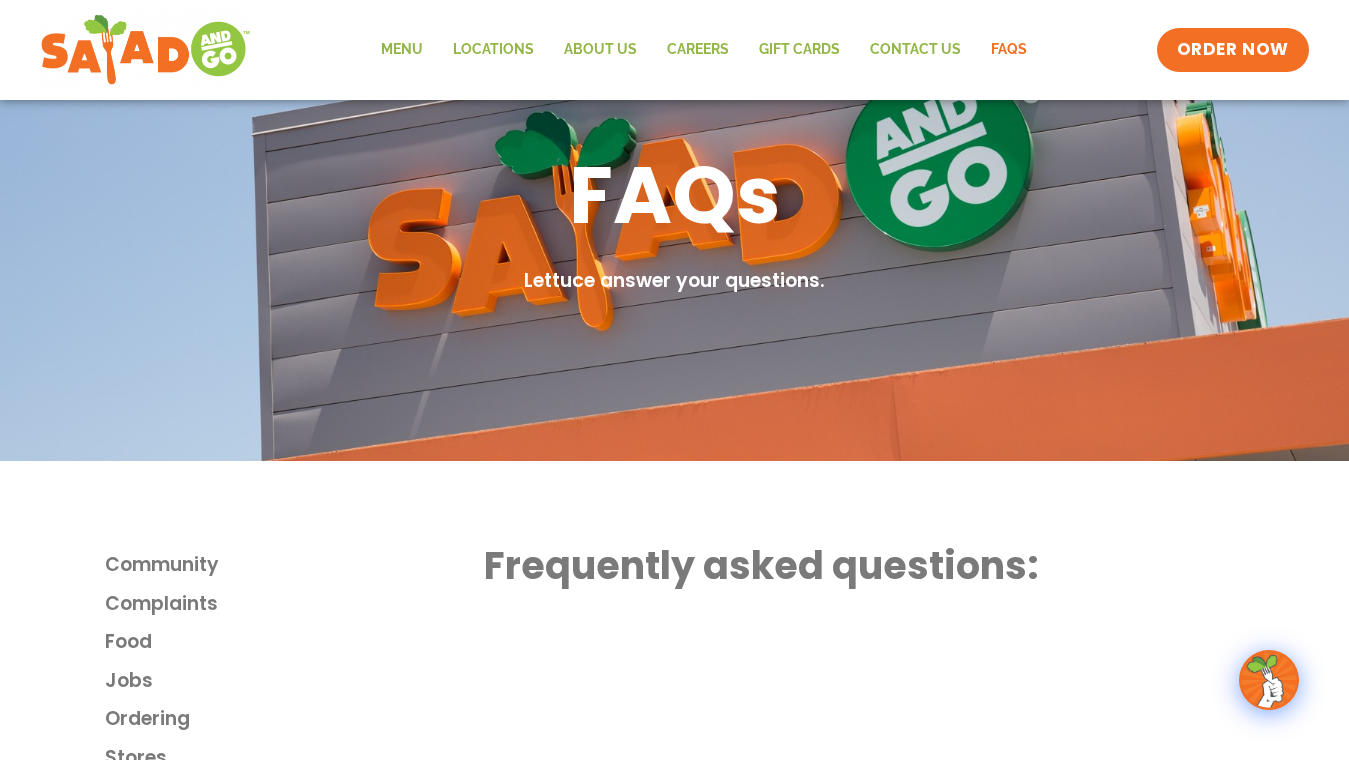scroll, scrollTop: 0, scrollLeft: 0, axis: both 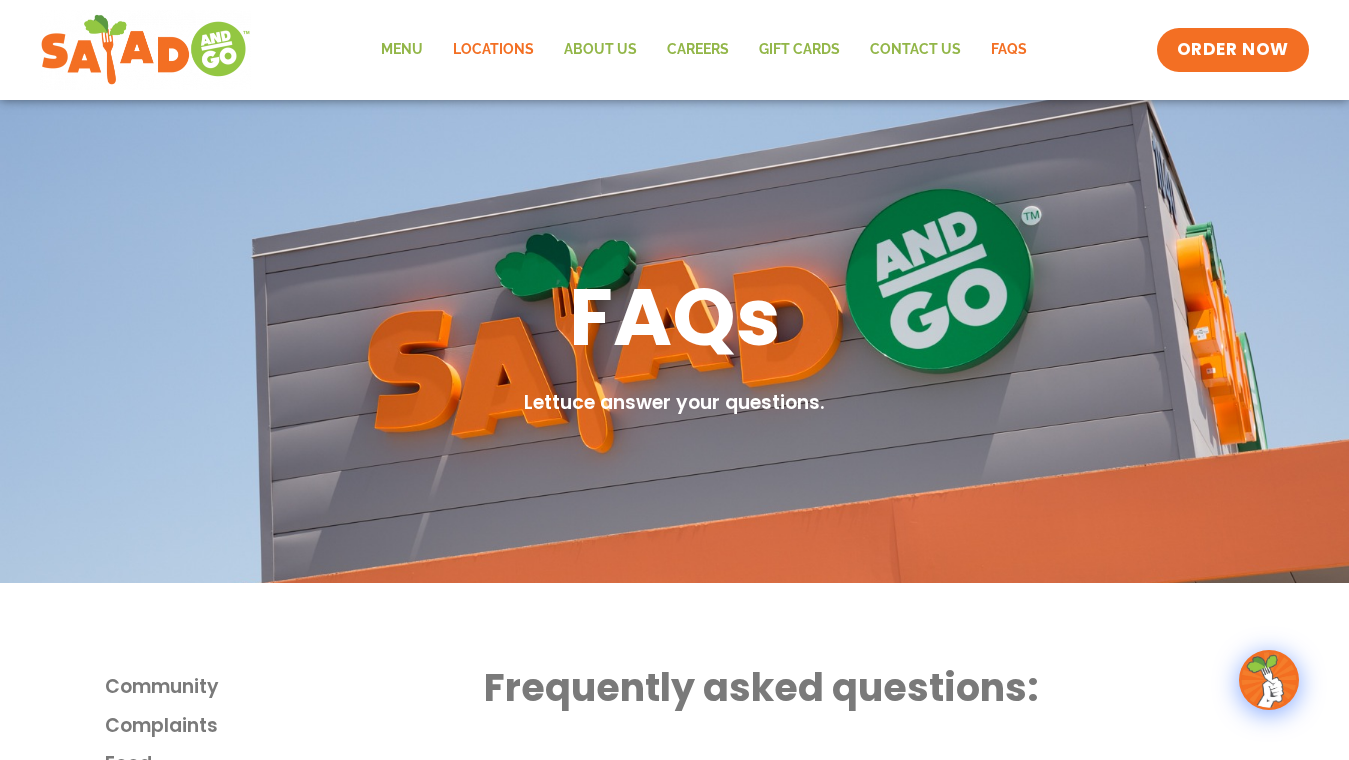 click on "Locations" 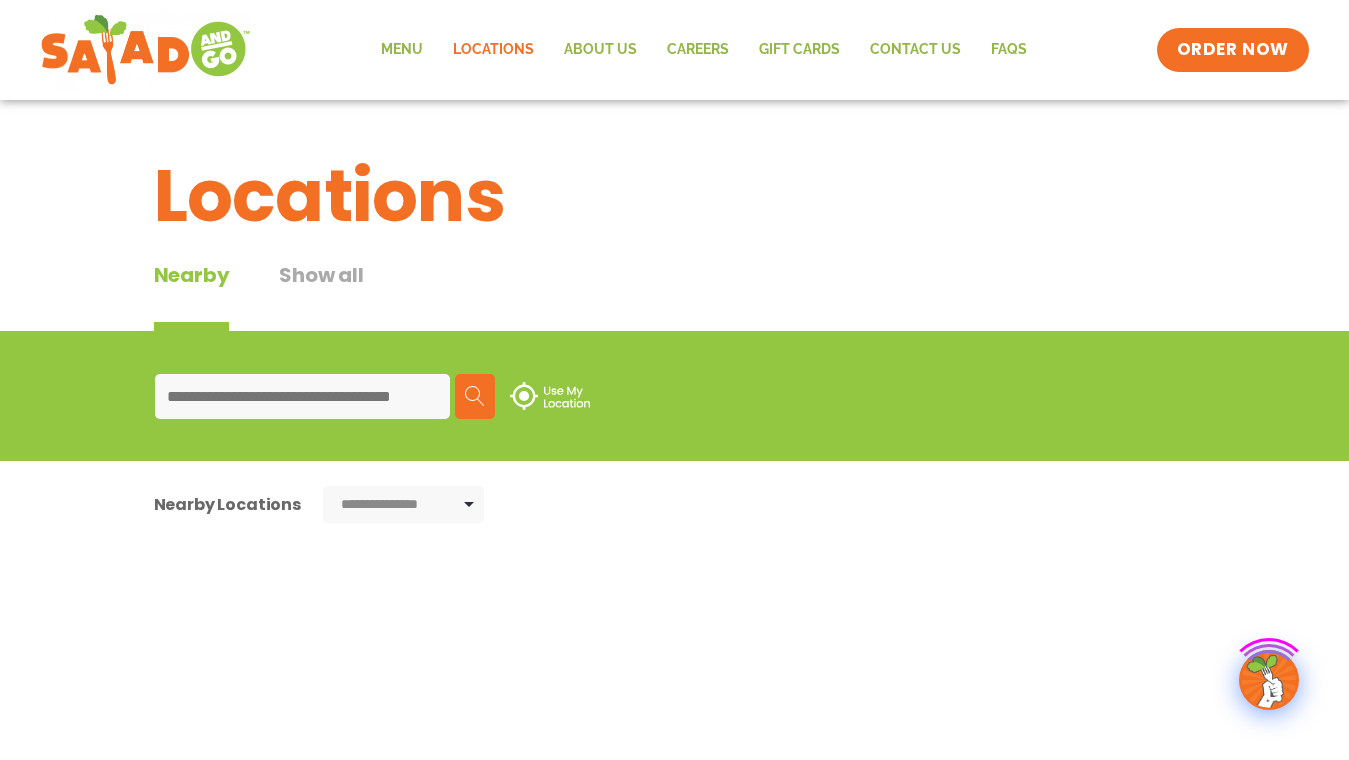 scroll, scrollTop: 0, scrollLeft: 0, axis: both 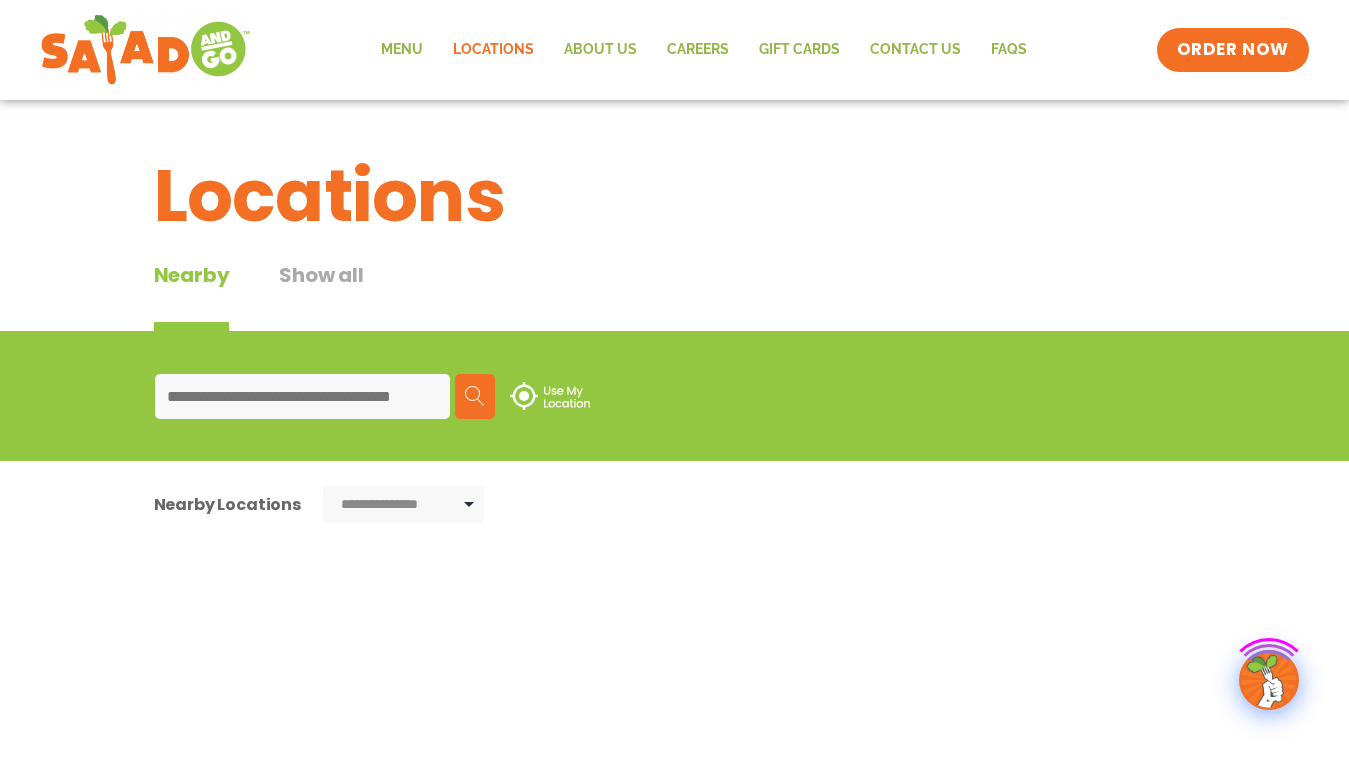 type on "**********" 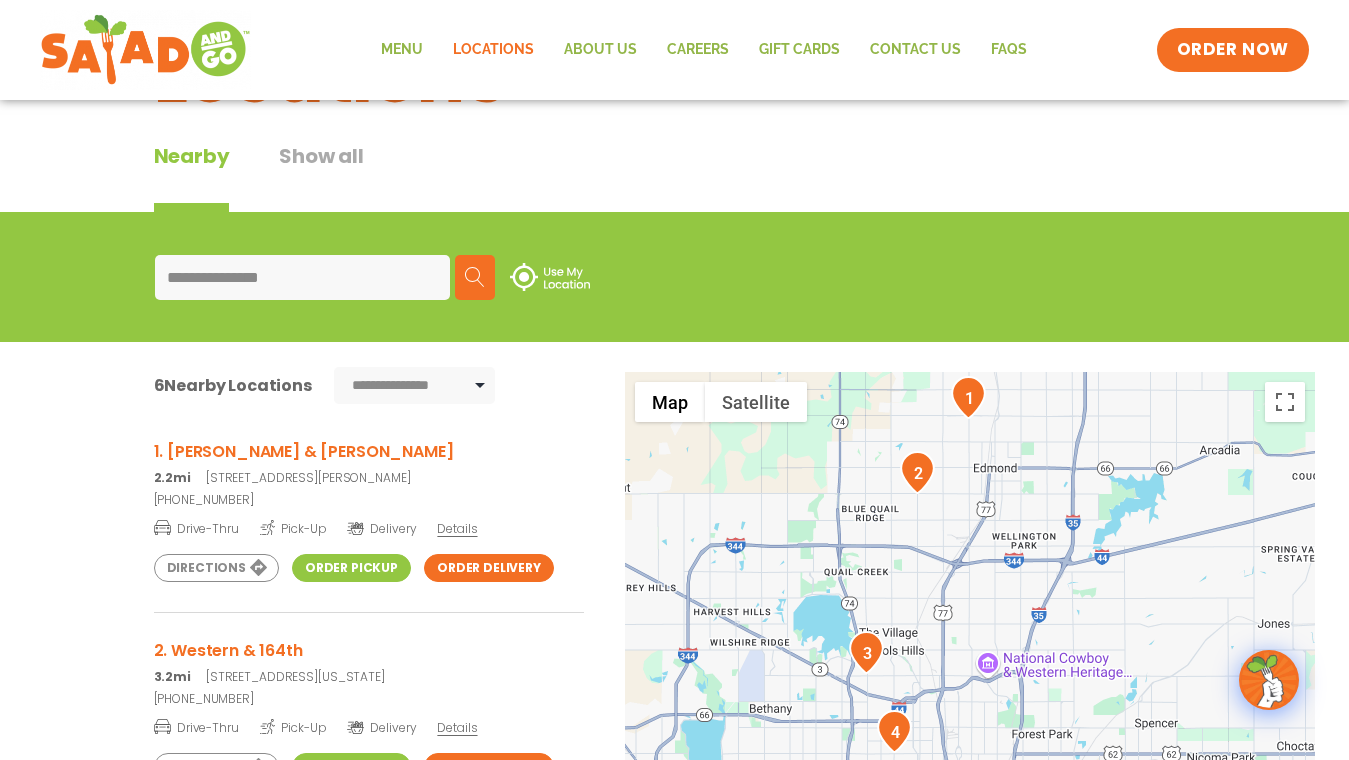 scroll, scrollTop: 114, scrollLeft: 0, axis: vertical 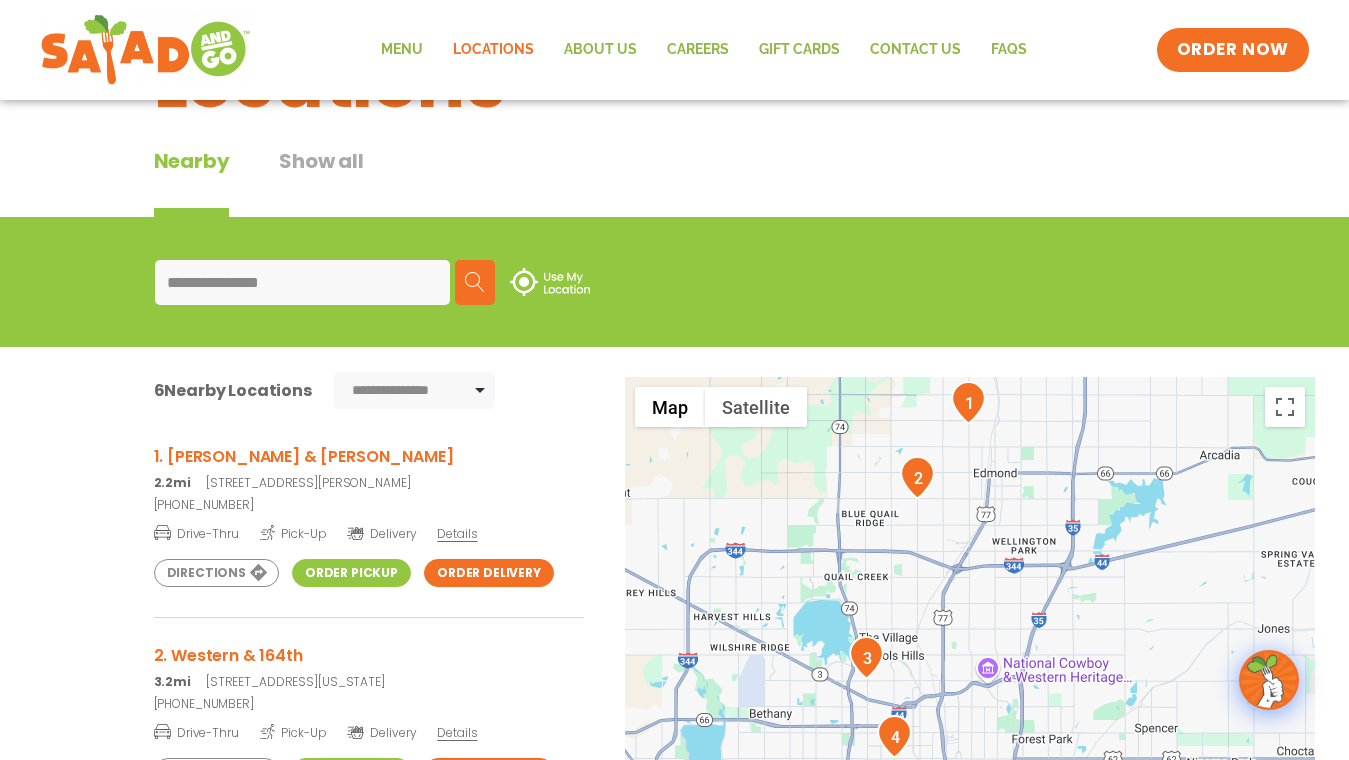 click on "**********" at bounding box center (415, 390) 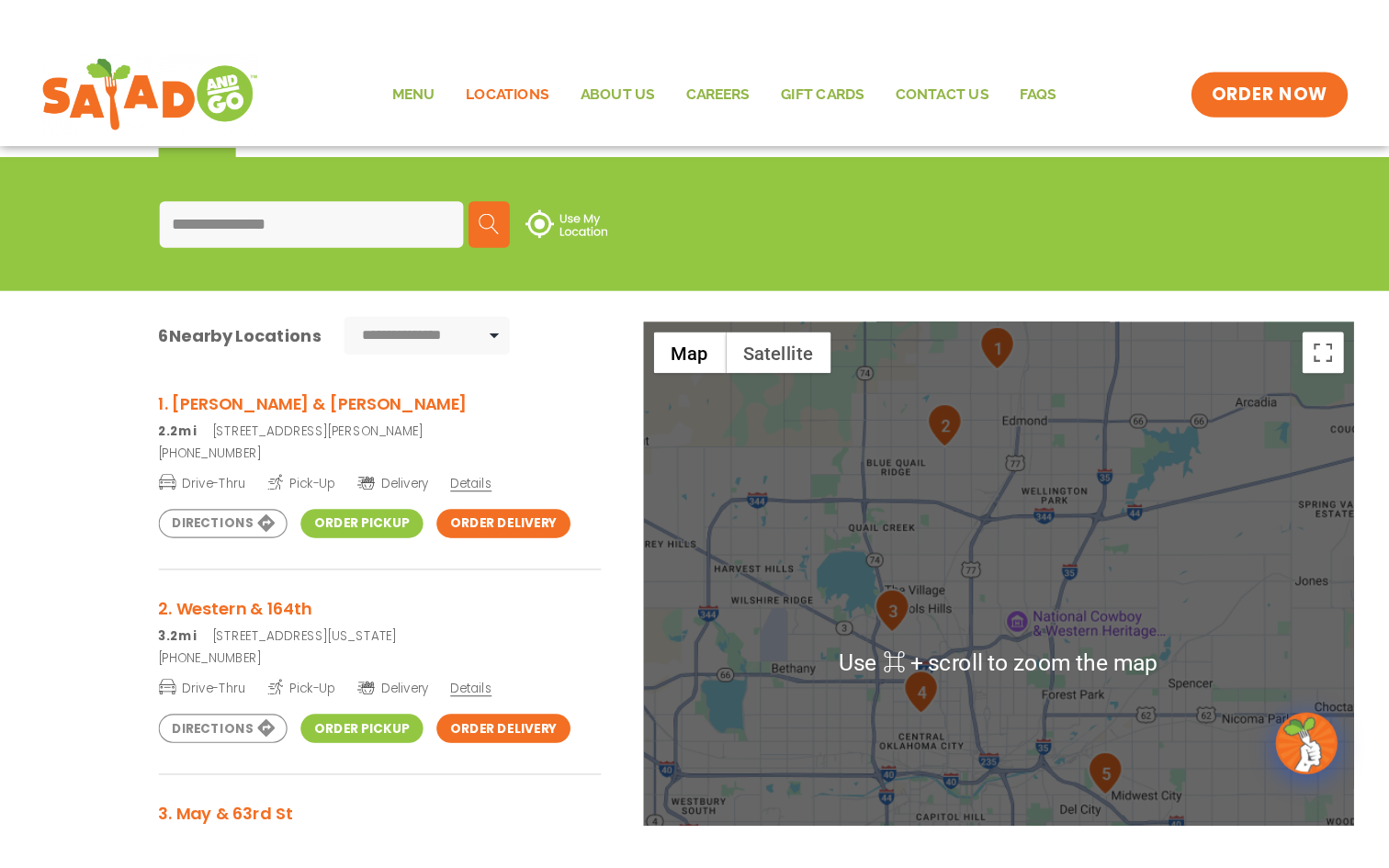 scroll, scrollTop: 221, scrollLeft: 0, axis: vertical 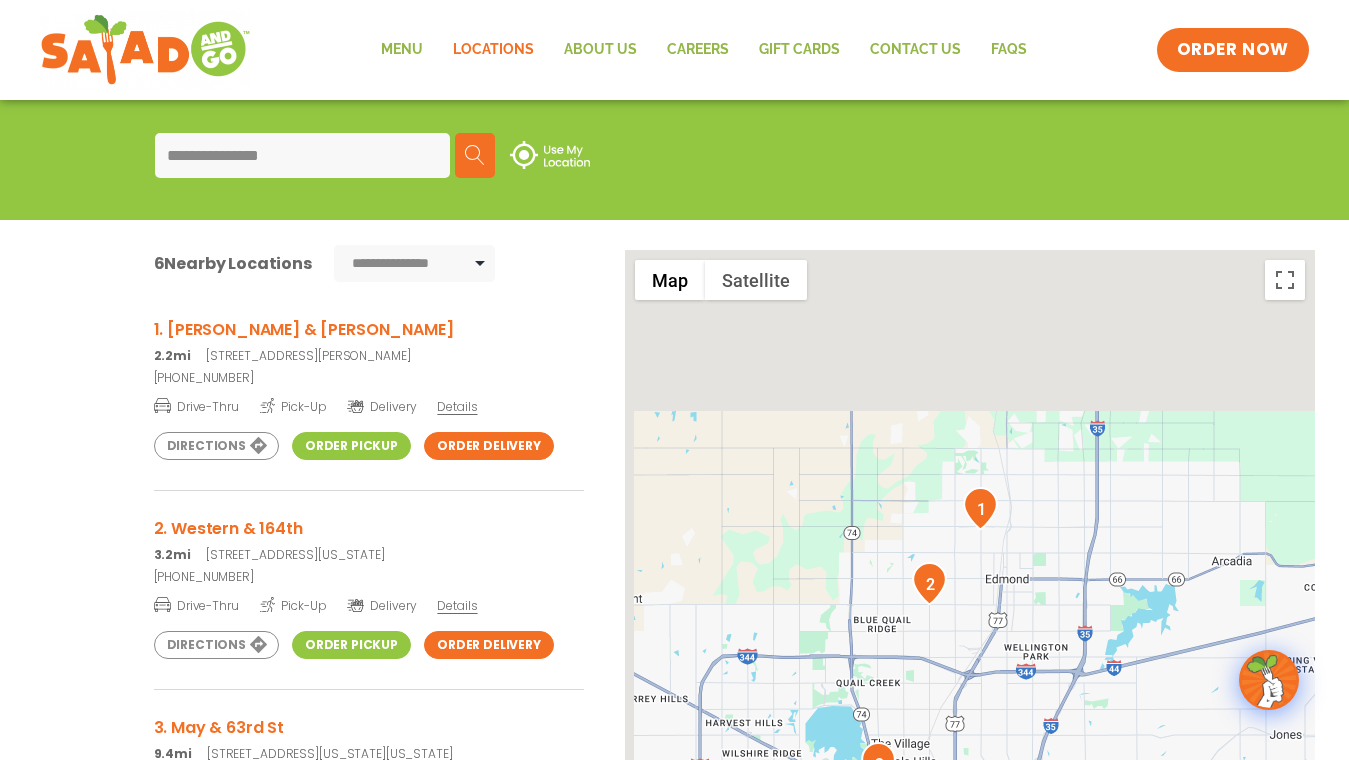 drag, startPoint x: 995, startPoint y: 536, endPoint x: 1004, endPoint y: 774, distance: 238.1701 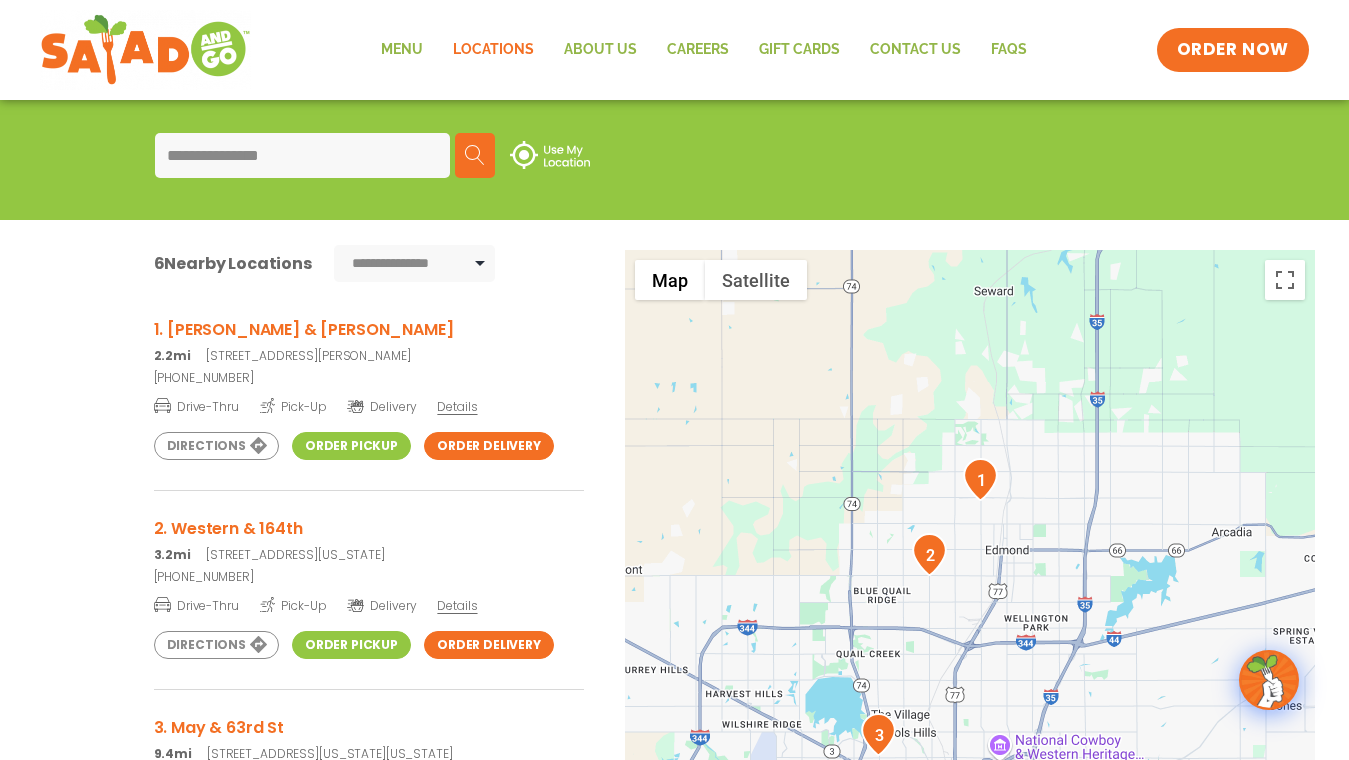 drag, startPoint x: 1109, startPoint y: 541, endPoint x: 1123, endPoint y: 337, distance: 204.47983 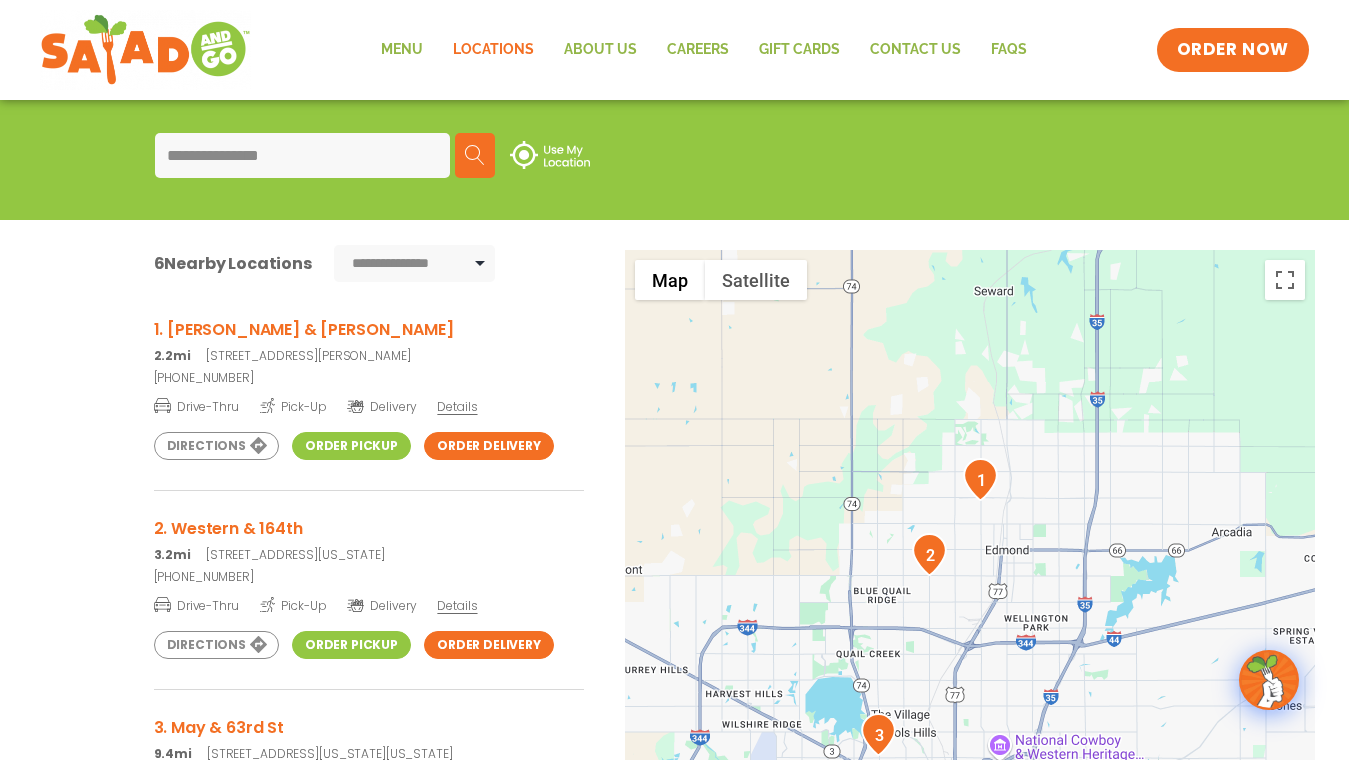 click at bounding box center [970, 581] 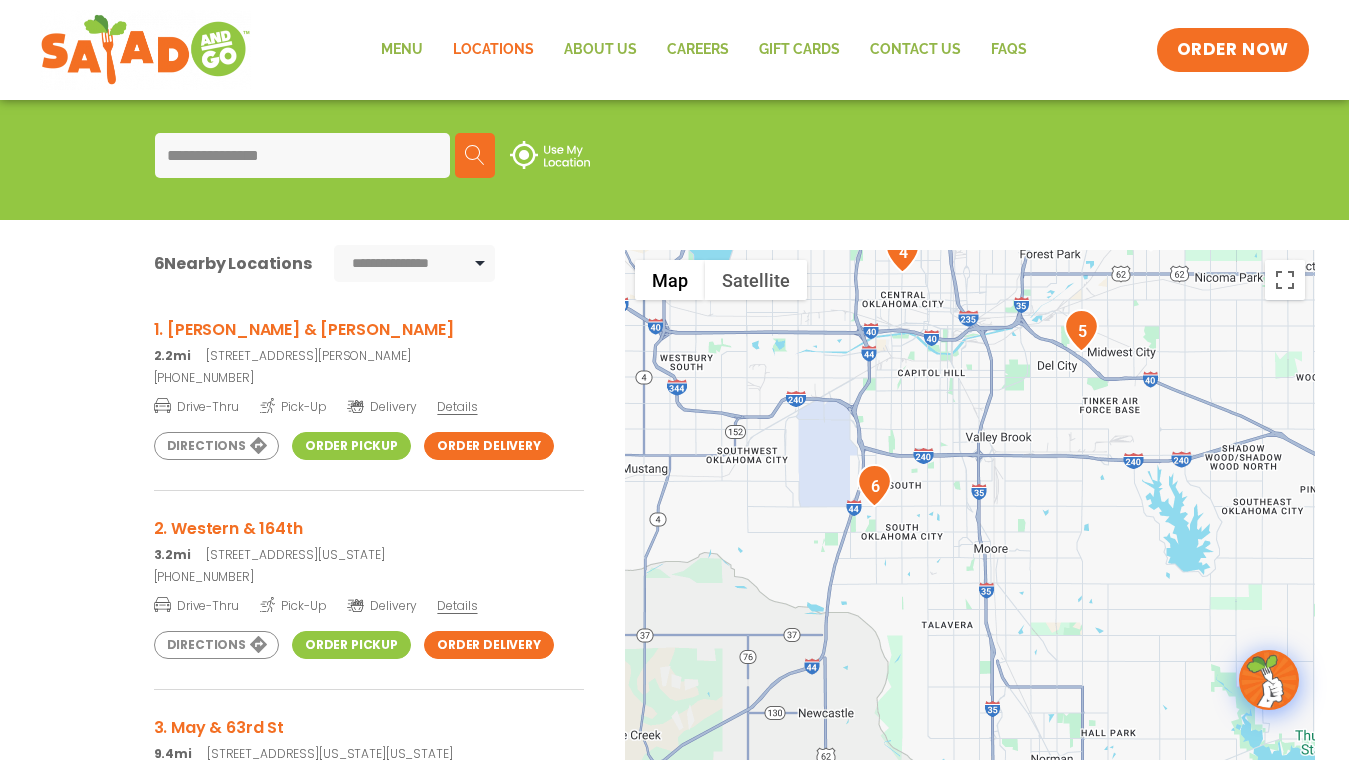 drag, startPoint x: 1054, startPoint y: 528, endPoint x: 1027, endPoint y: 179, distance: 350.04285 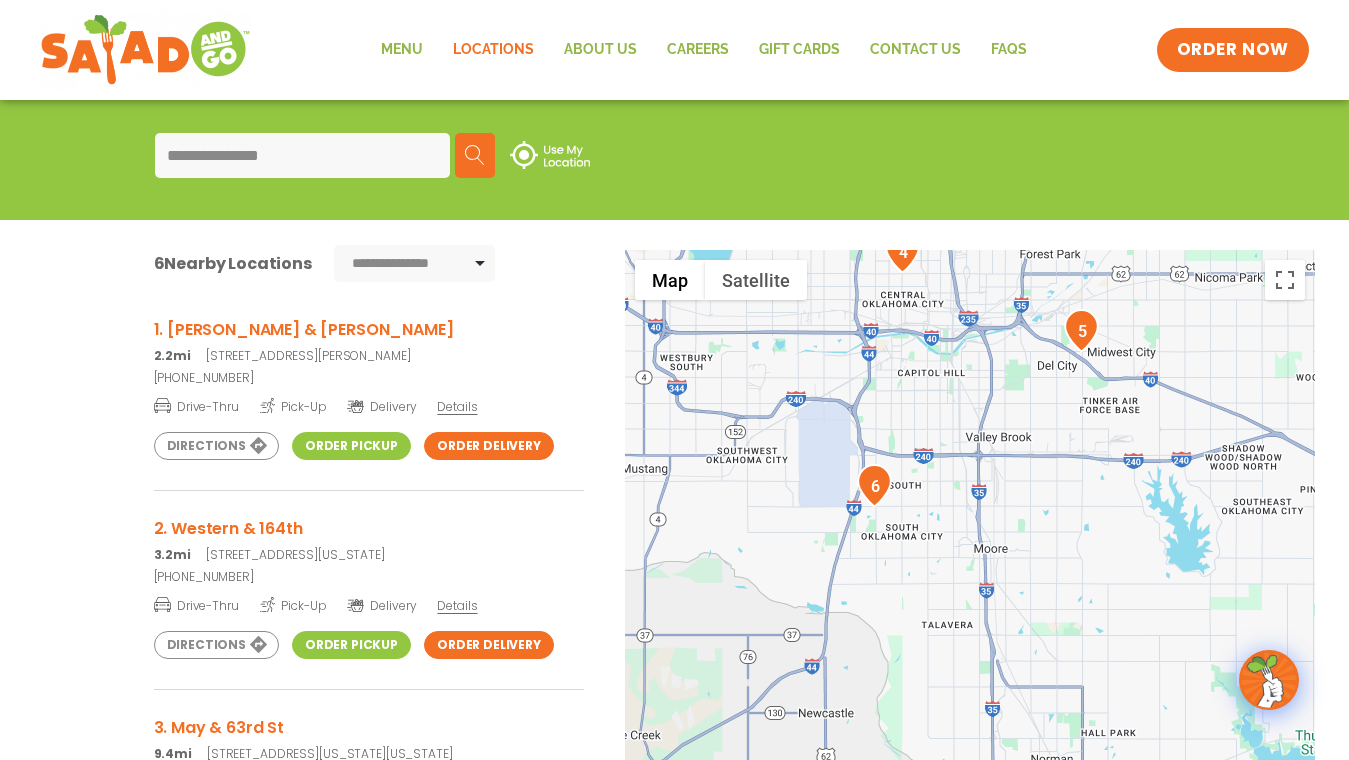 click on "**********" at bounding box center (674, 515) 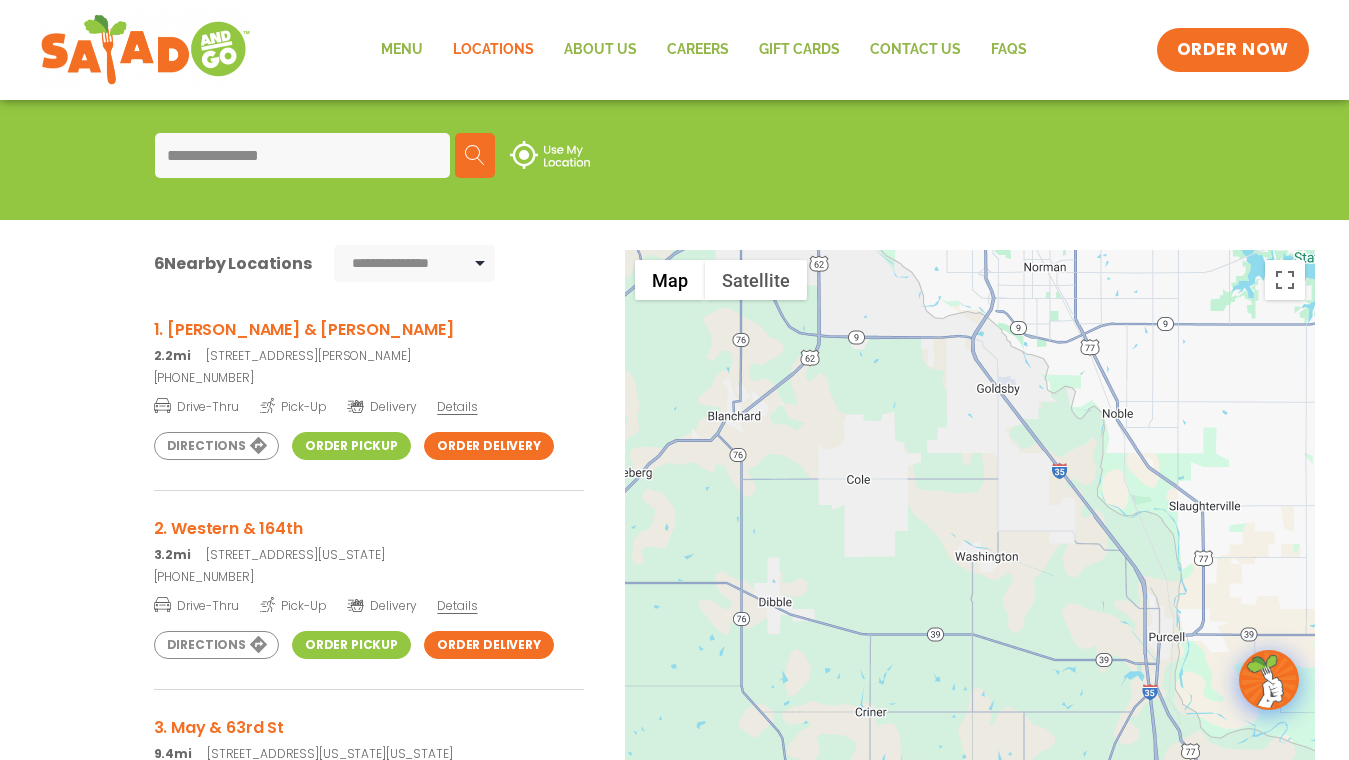 drag, startPoint x: 1026, startPoint y: 629, endPoint x: 1031, endPoint y: 347, distance: 282.0443 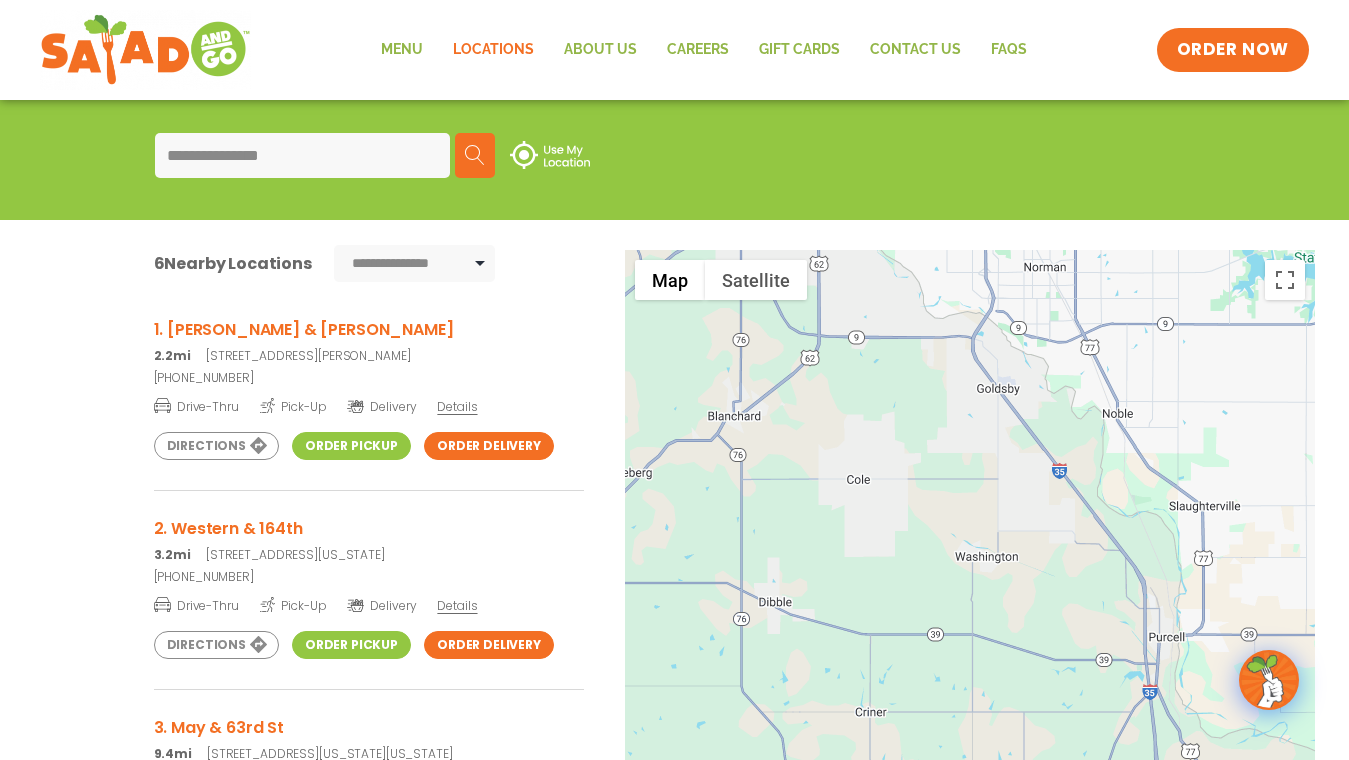 click at bounding box center [970, 581] 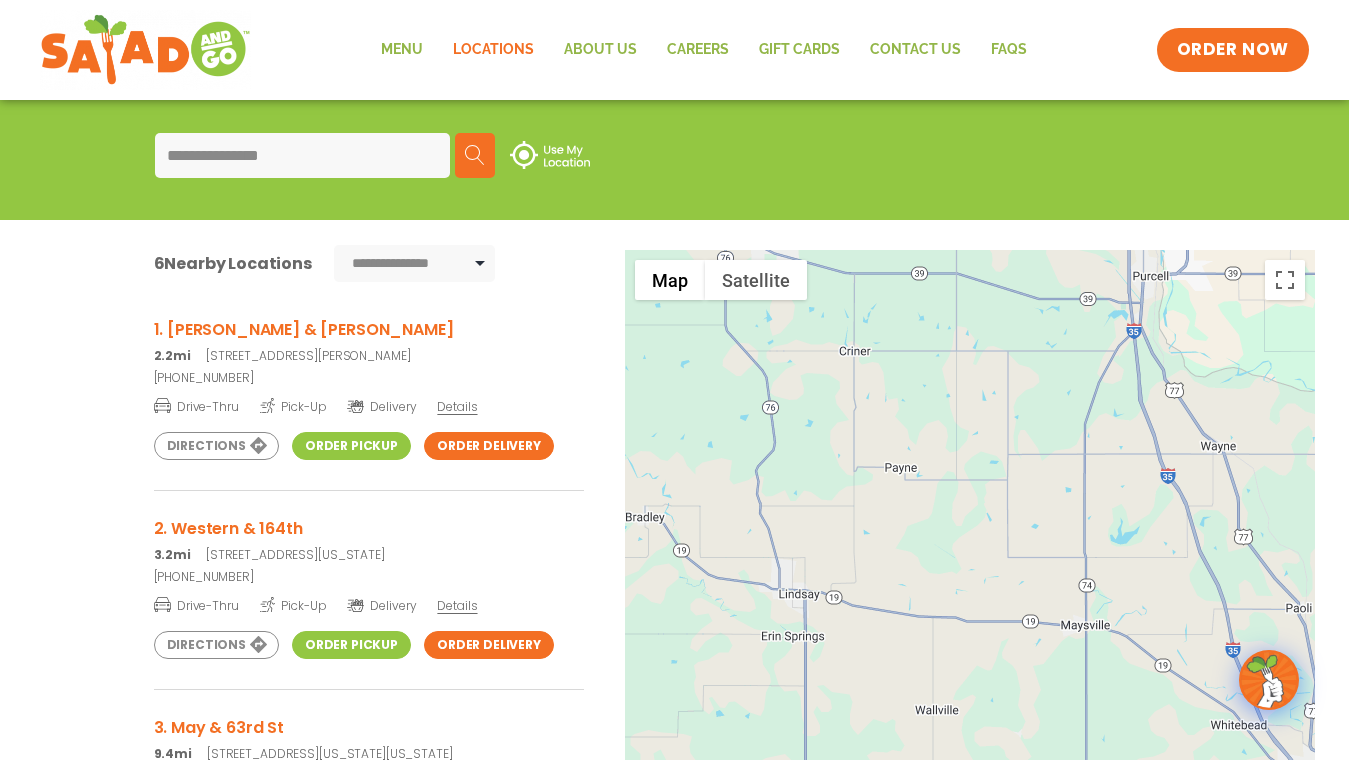 drag, startPoint x: 1025, startPoint y: 577, endPoint x: 986, endPoint y: 307, distance: 272.80212 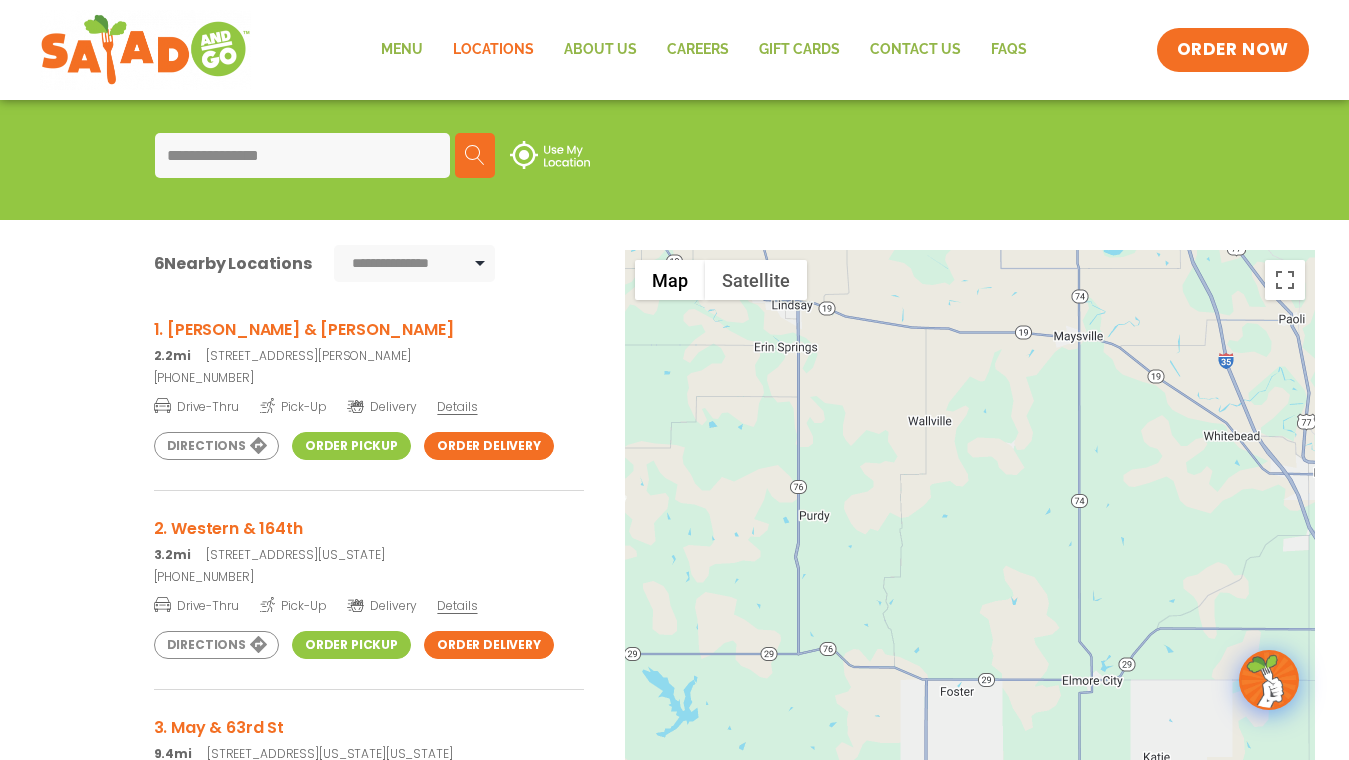 drag, startPoint x: 1011, startPoint y: 602, endPoint x: 995, endPoint y: 233, distance: 369.3467 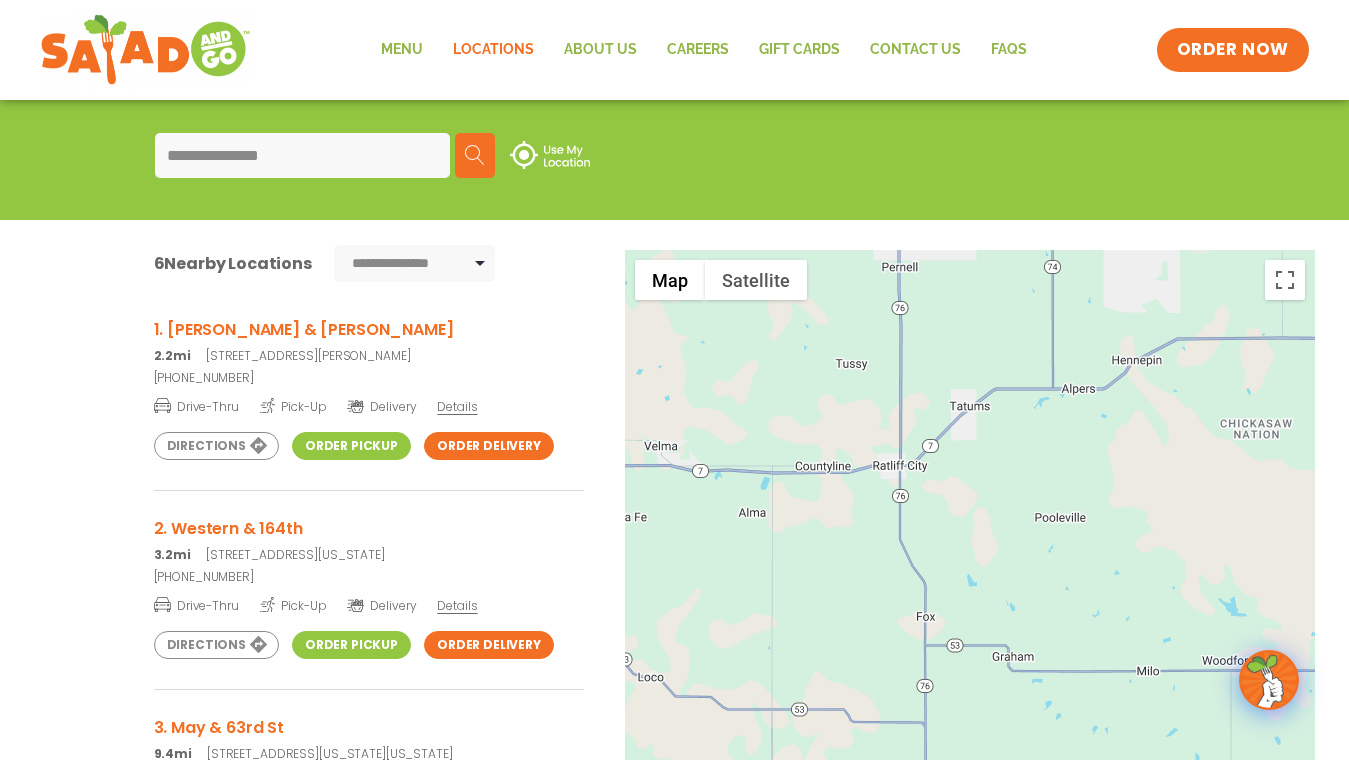 drag, startPoint x: 1012, startPoint y: 595, endPoint x: 974, endPoint y: 203, distance: 393.83752 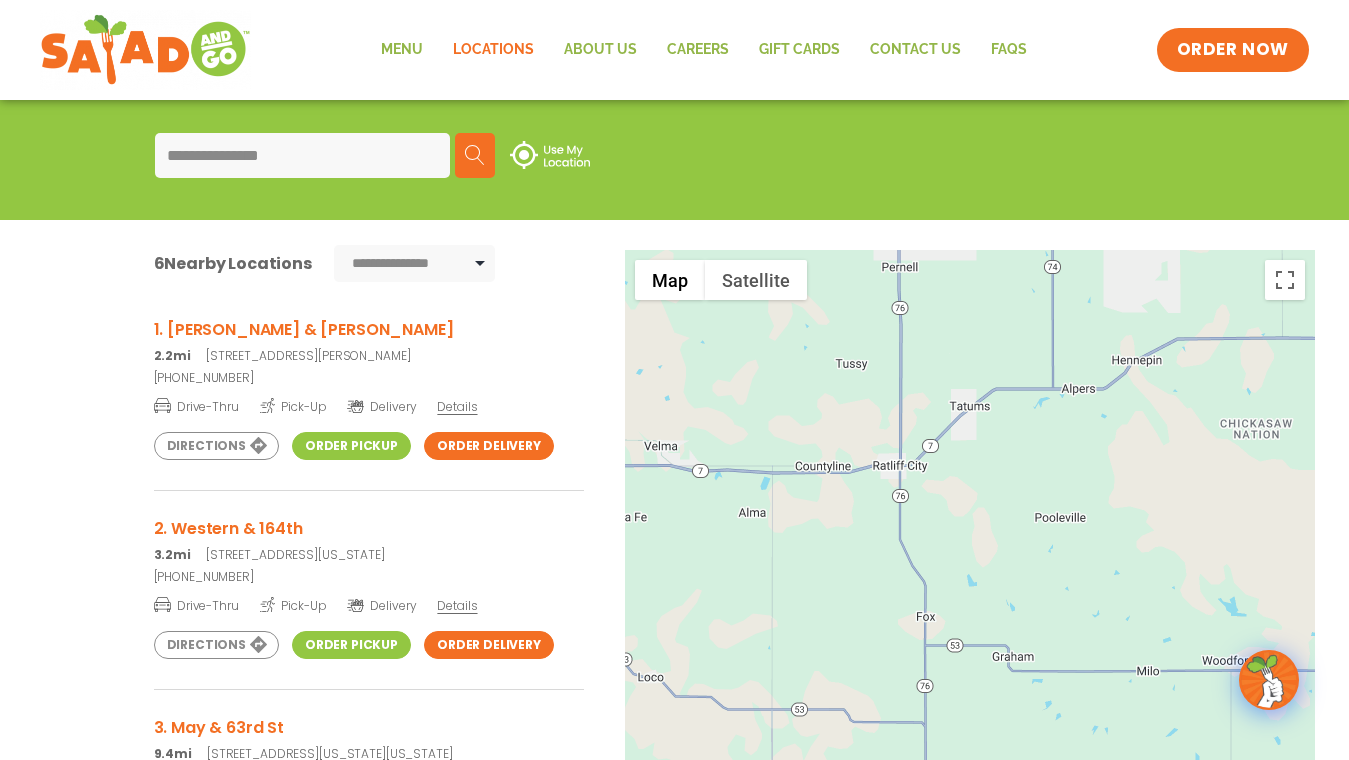 click on "**********" at bounding box center (674, 515) 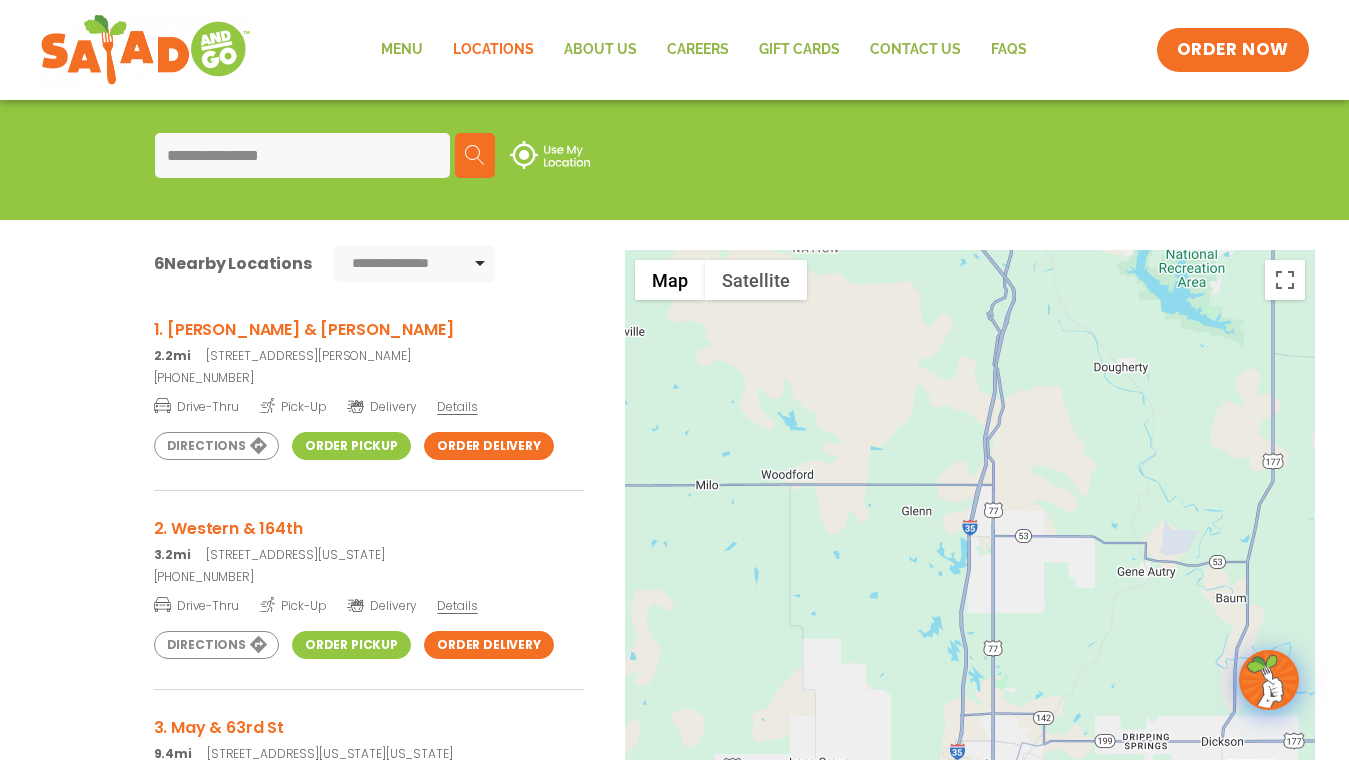 drag, startPoint x: 995, startPoint y: 423, endPoint x: 549, endPoint y: 260, distance: 474.8526 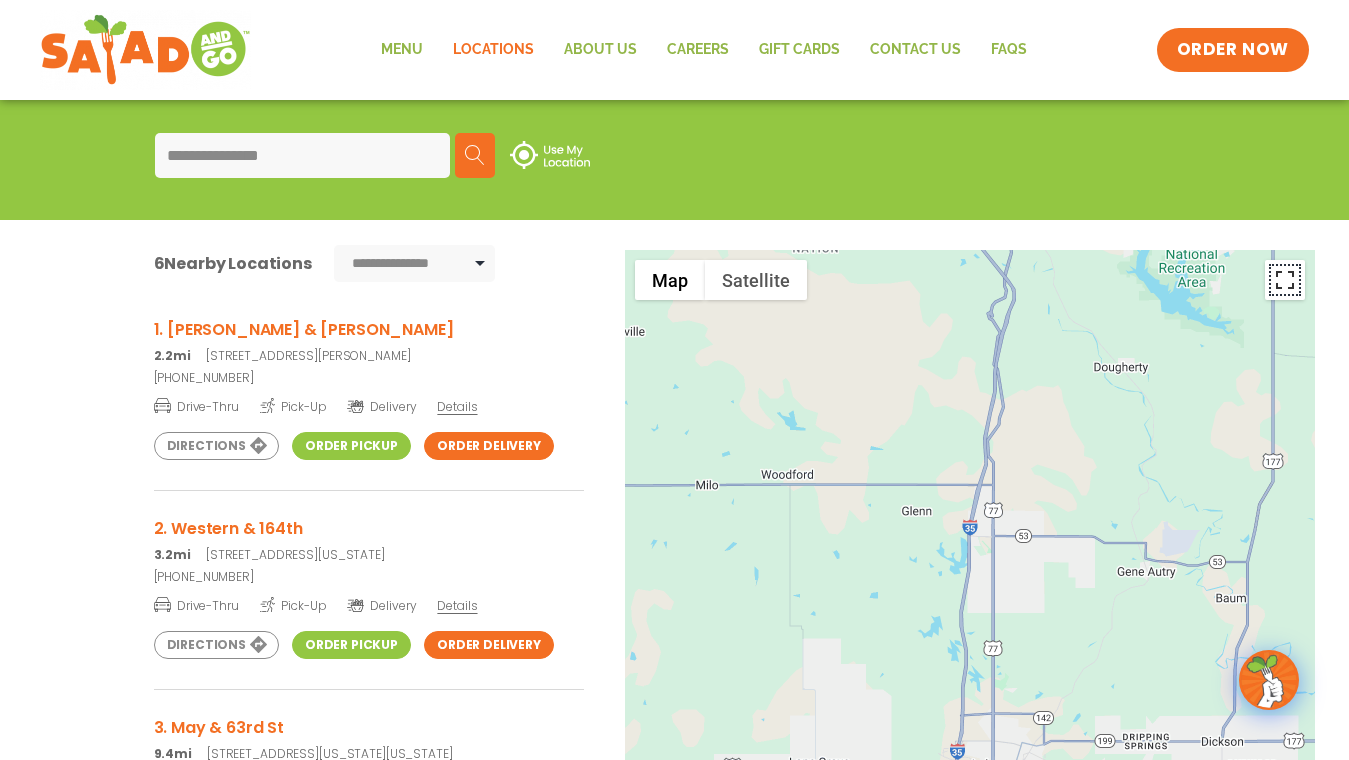 click at bounding box center [1285, 280] 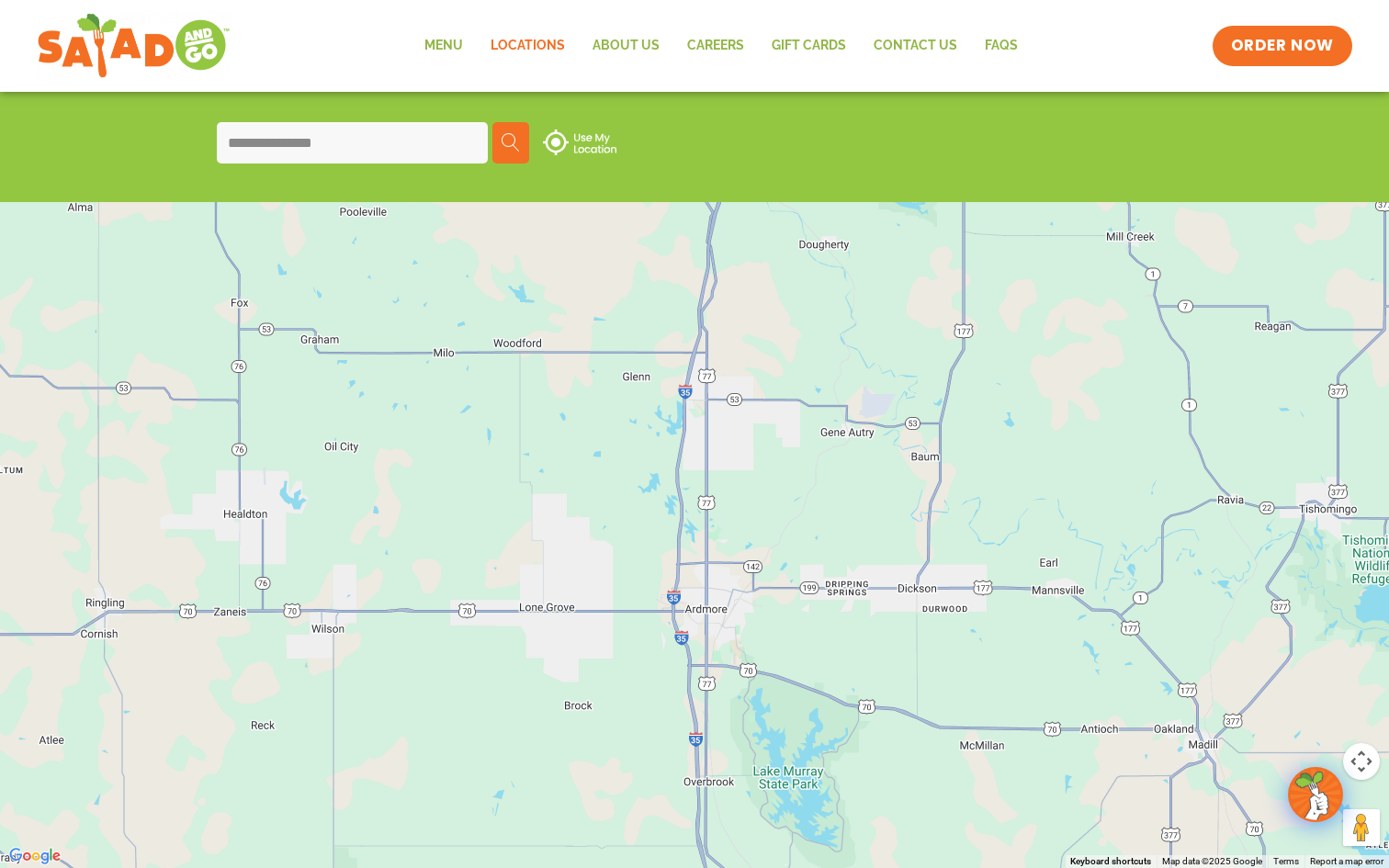 drag, startPoint x: 370, startPoint y: 281, endPoint x: 349, endPoint y: 297, distance: 26.400758 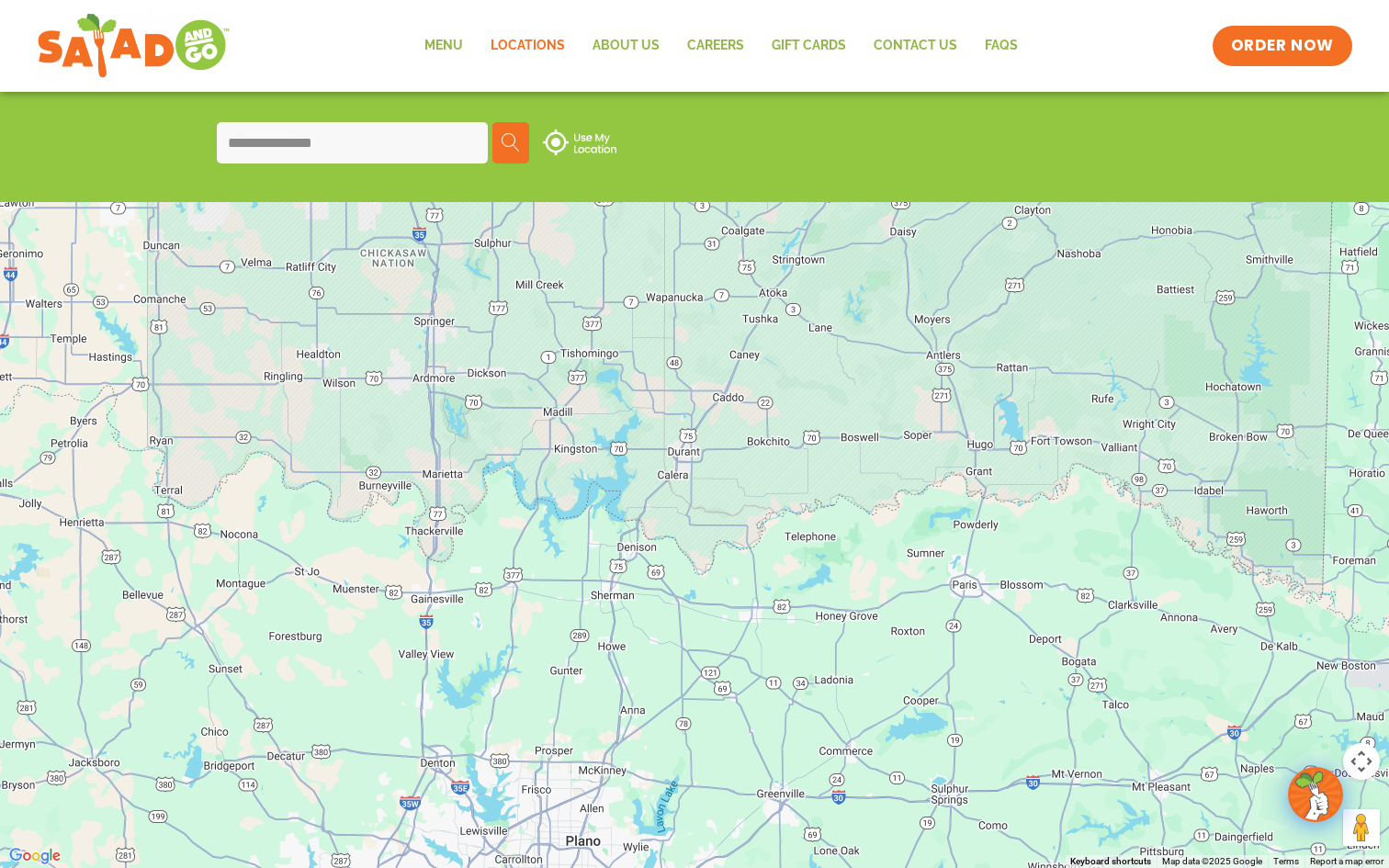 click at bounding box center [694, 434] 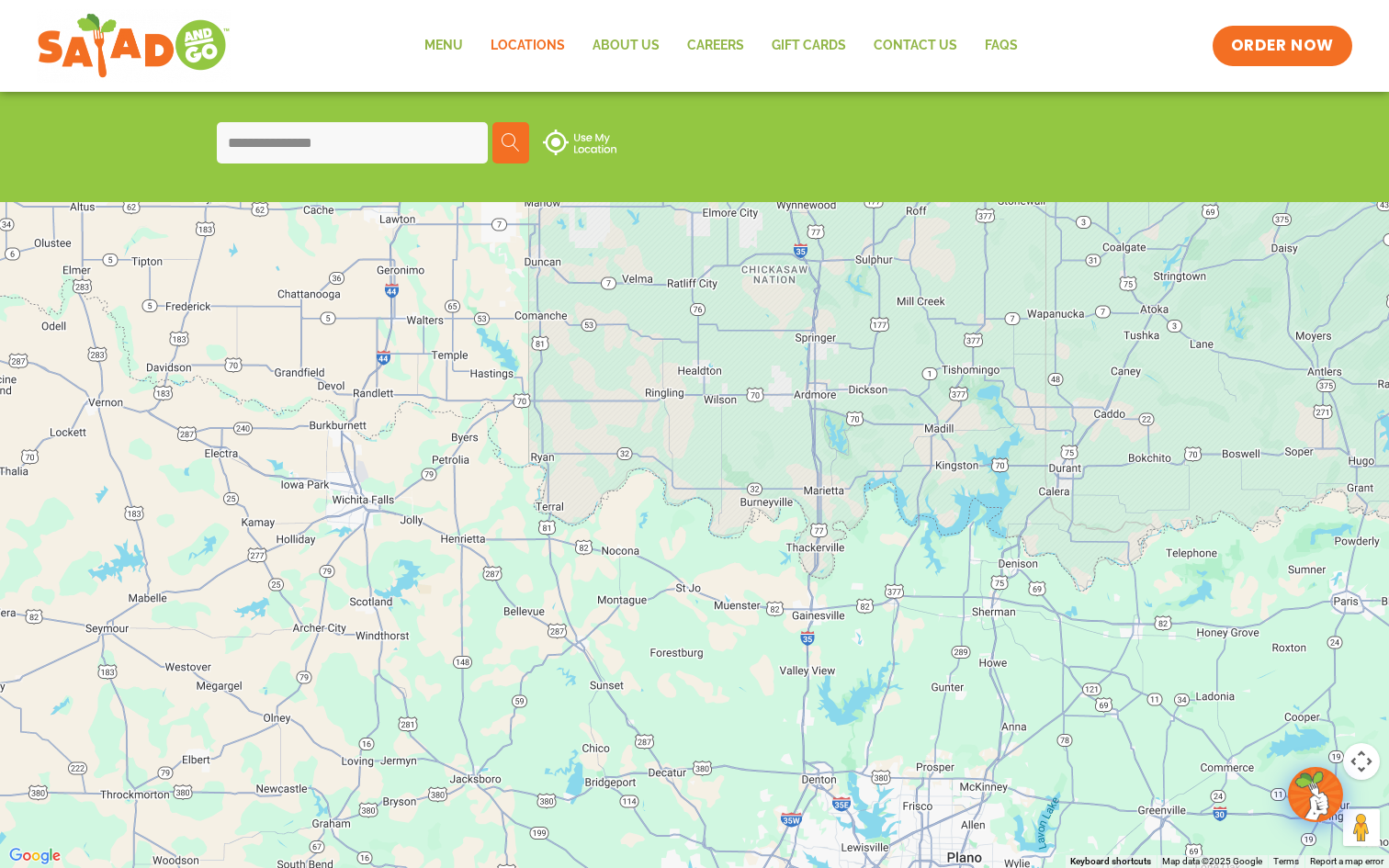 drag, startPoint x: 599, startPoint y: 546, endPoint x: 983, endPoint y: 561, distance: 384.29286 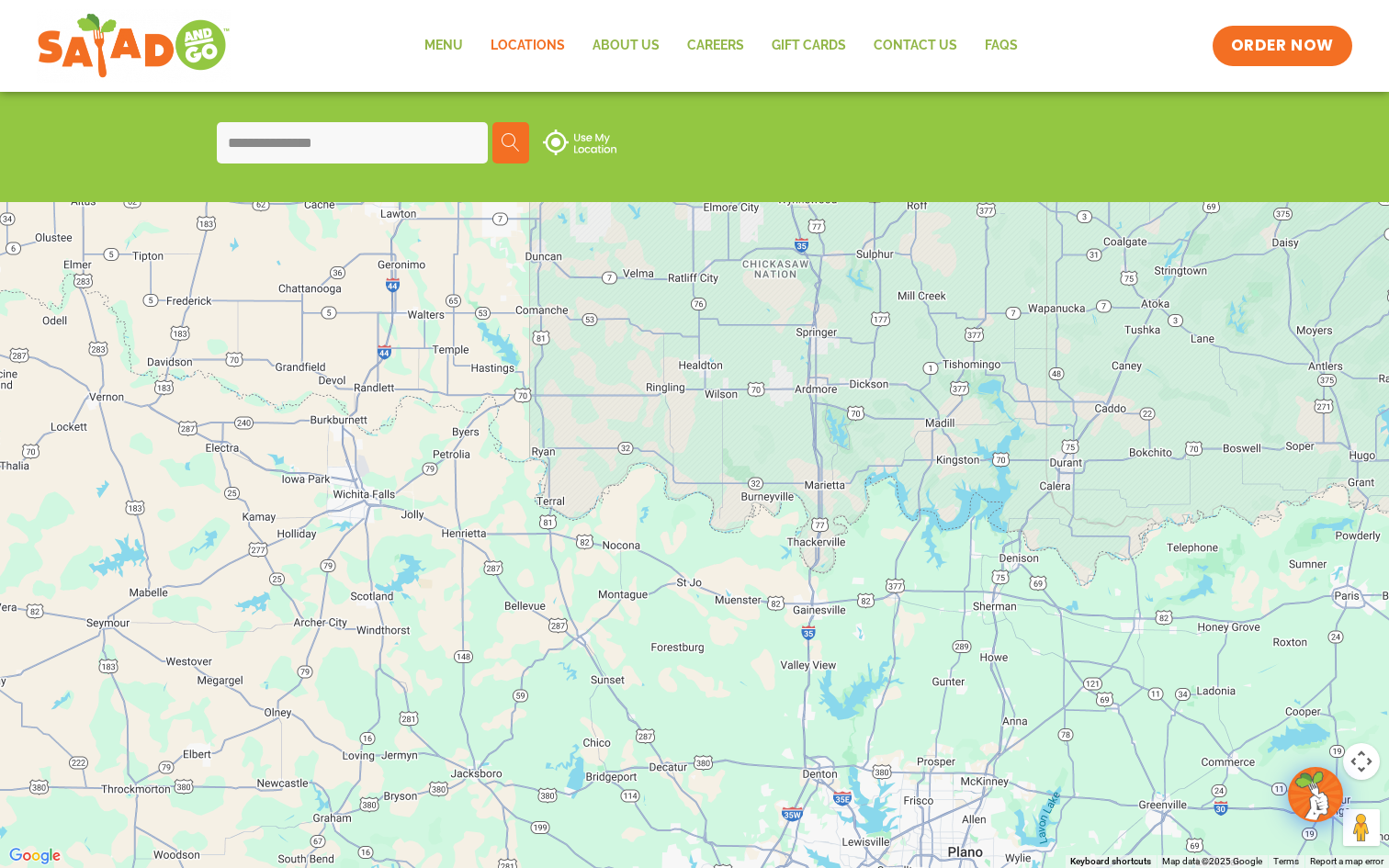 drag, startPoint x: 983, startPoint y: 569, endPoint x: 1021, endPoint y: 229, distance: 342.11694 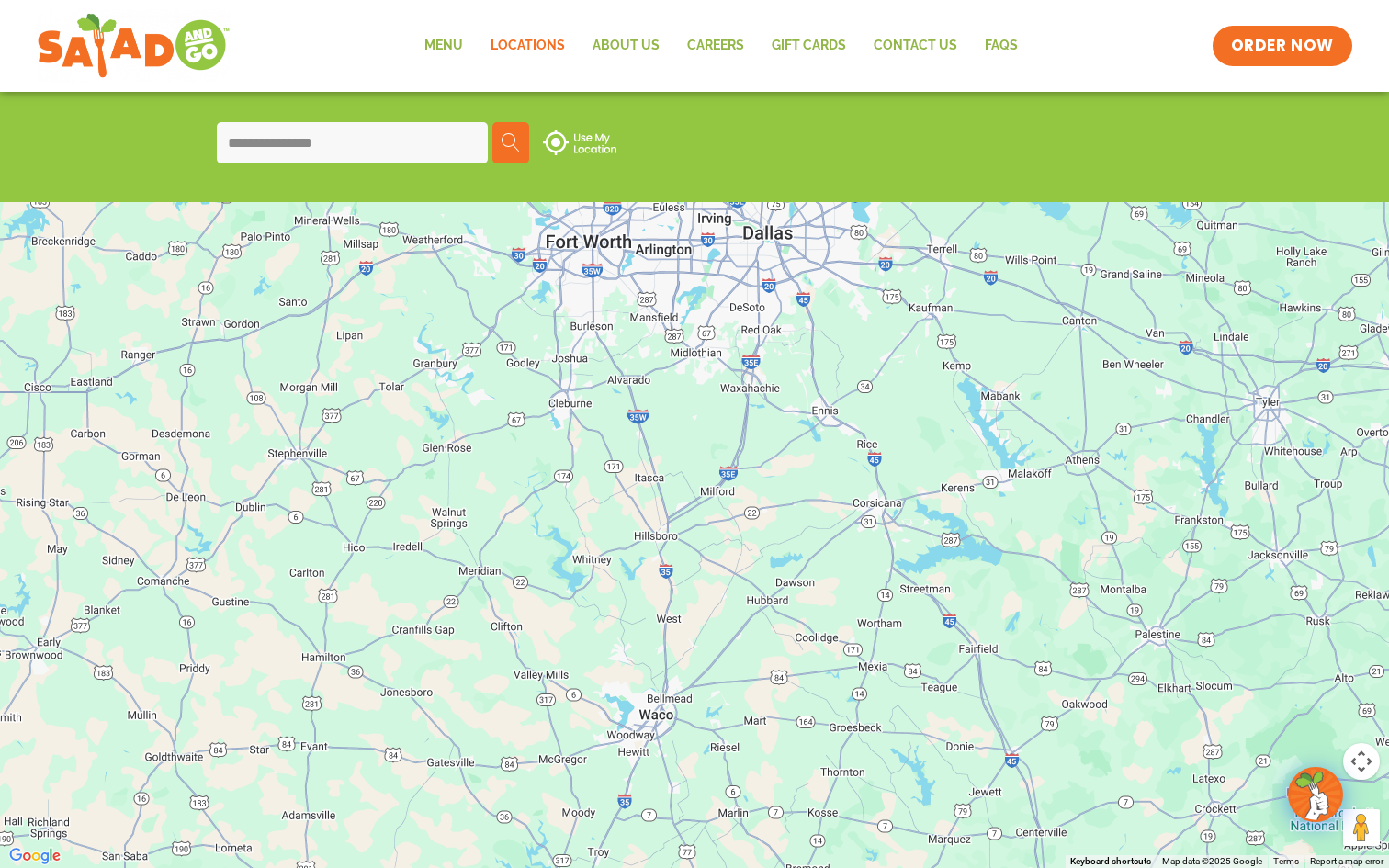 drag, startPoint x: 1005, startPoint y: 554, endPoint x: 540, endPoint y: 369, distance: 500.4498 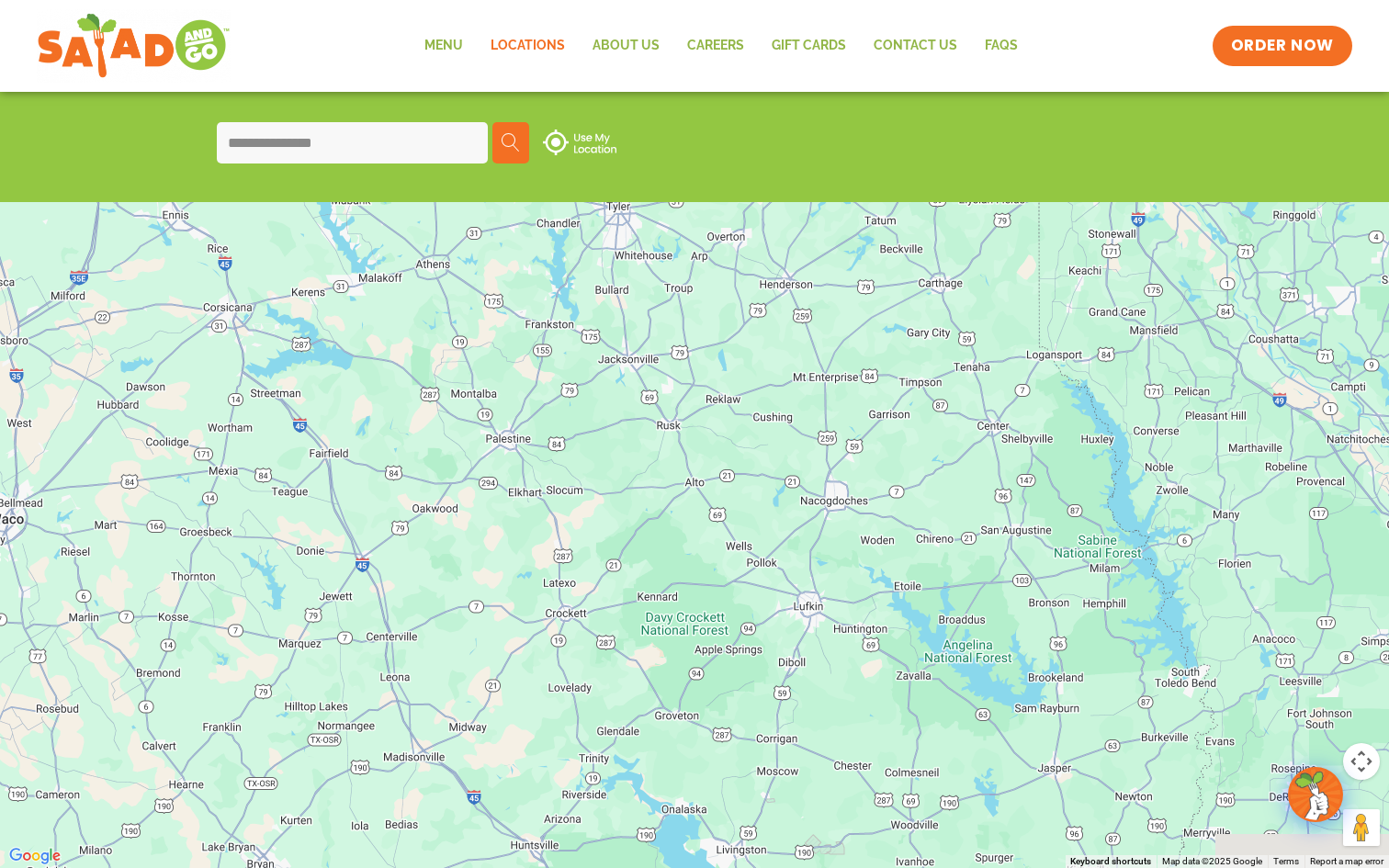 drag, startPoint x: 749, startPoint y: 513, endPoint x: 404, endPoint y: 387, distance: 367.2887 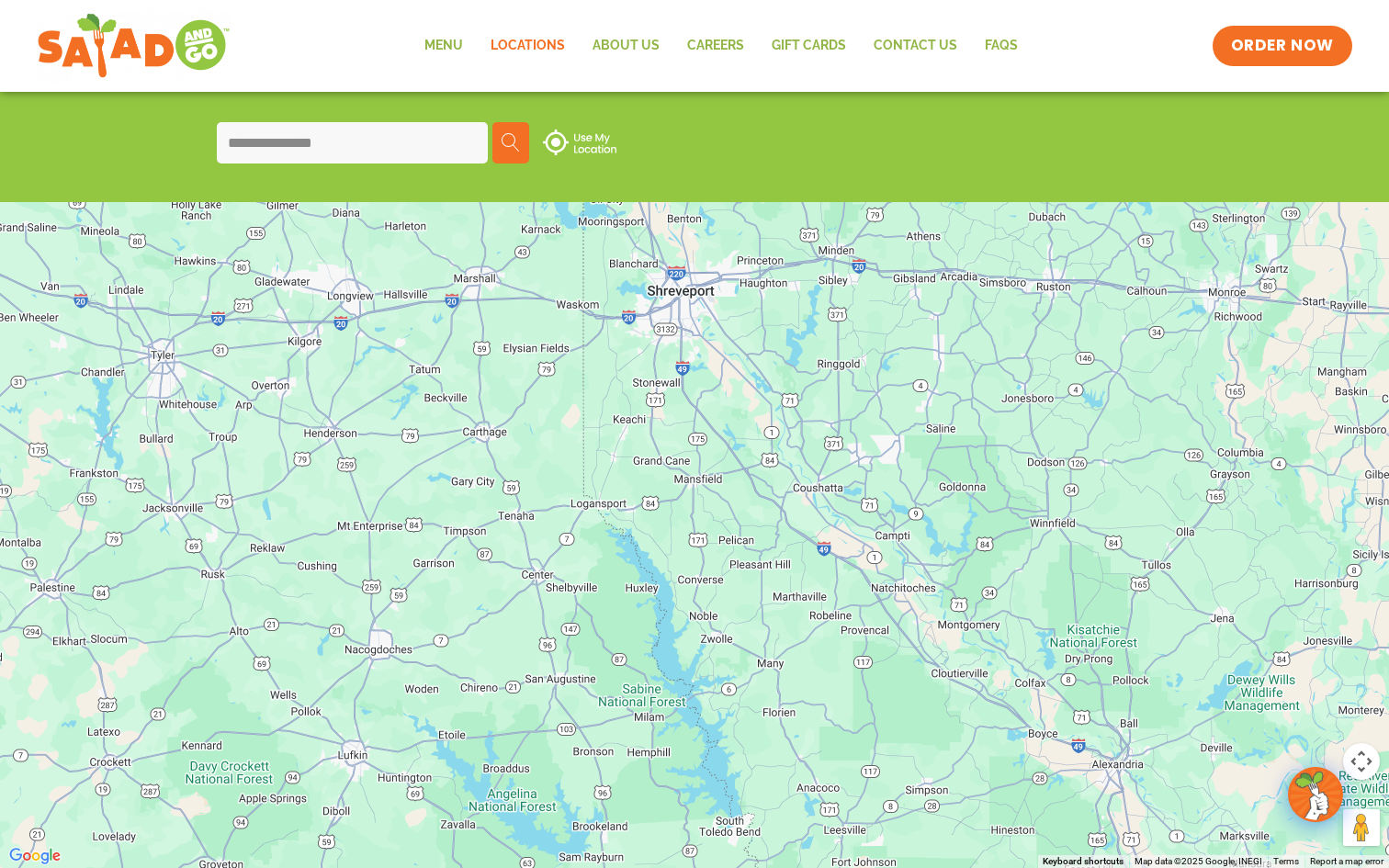 drag, startPoint x: 404, startPoint y: 387, endPoint x: 402, endPoint y: 676, distance: 289.00692 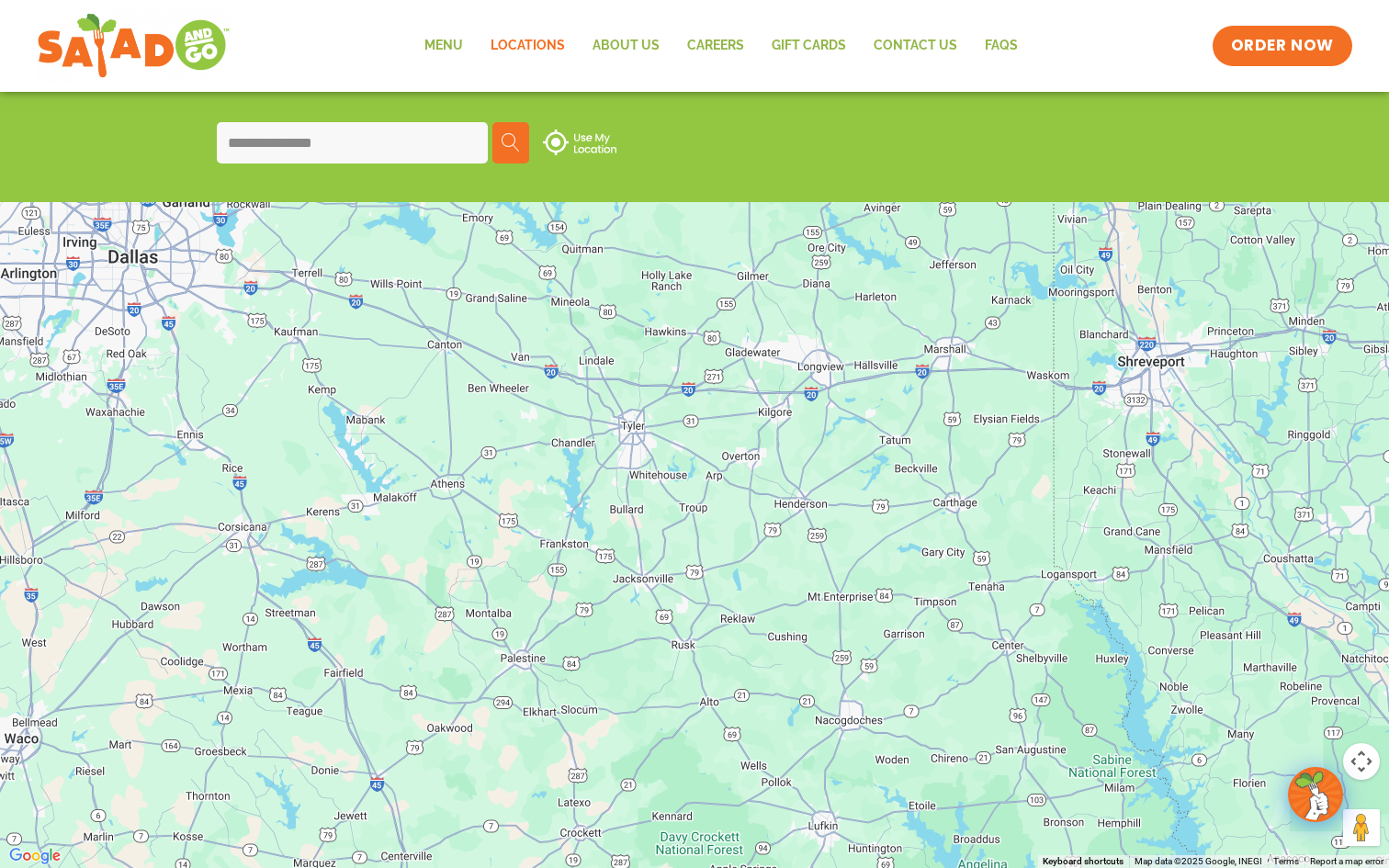 drag, startPoint x: 382, startPoint y: 648, endPoint x: 835, endPoint y: 591, distance: 456.572 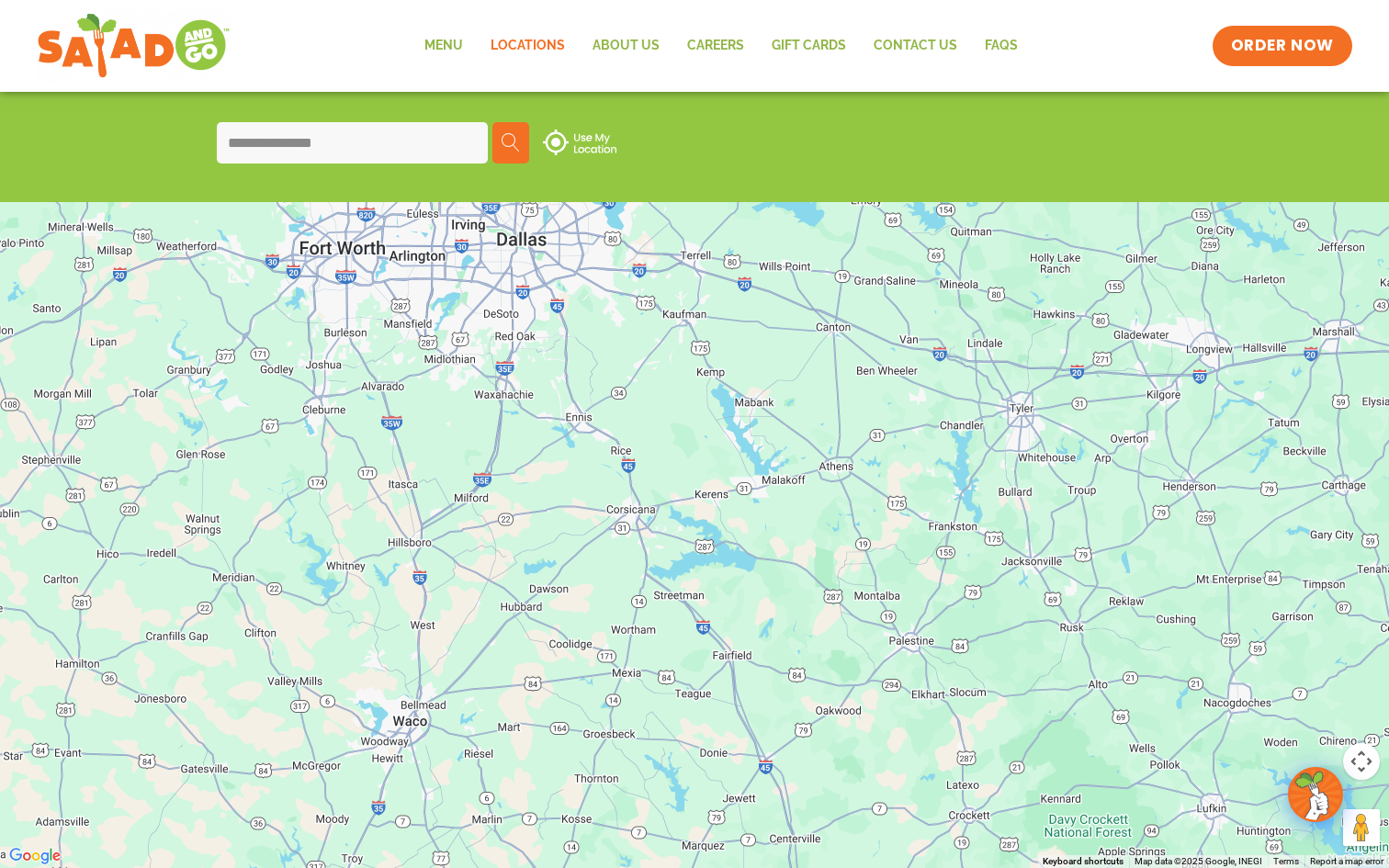 drag, startPoint x: 647, startPoint y: 632, endPoint x: 1030, endPoint y: 618, distance: 383.25579 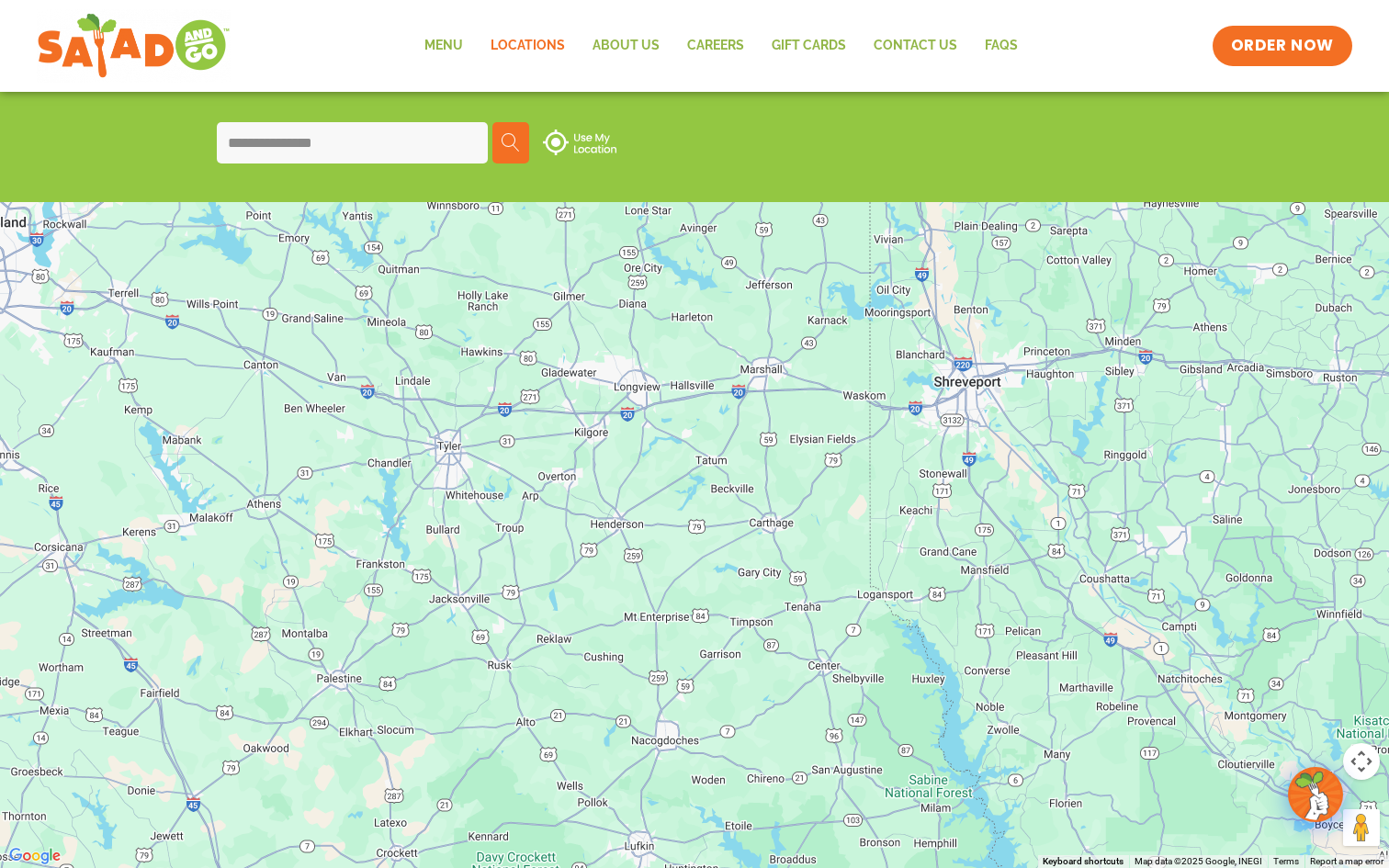 drag, startPoint x: 1030, startPoint y: 618, endPoint x: 456, endPoint y: 656, distance: 575.2565 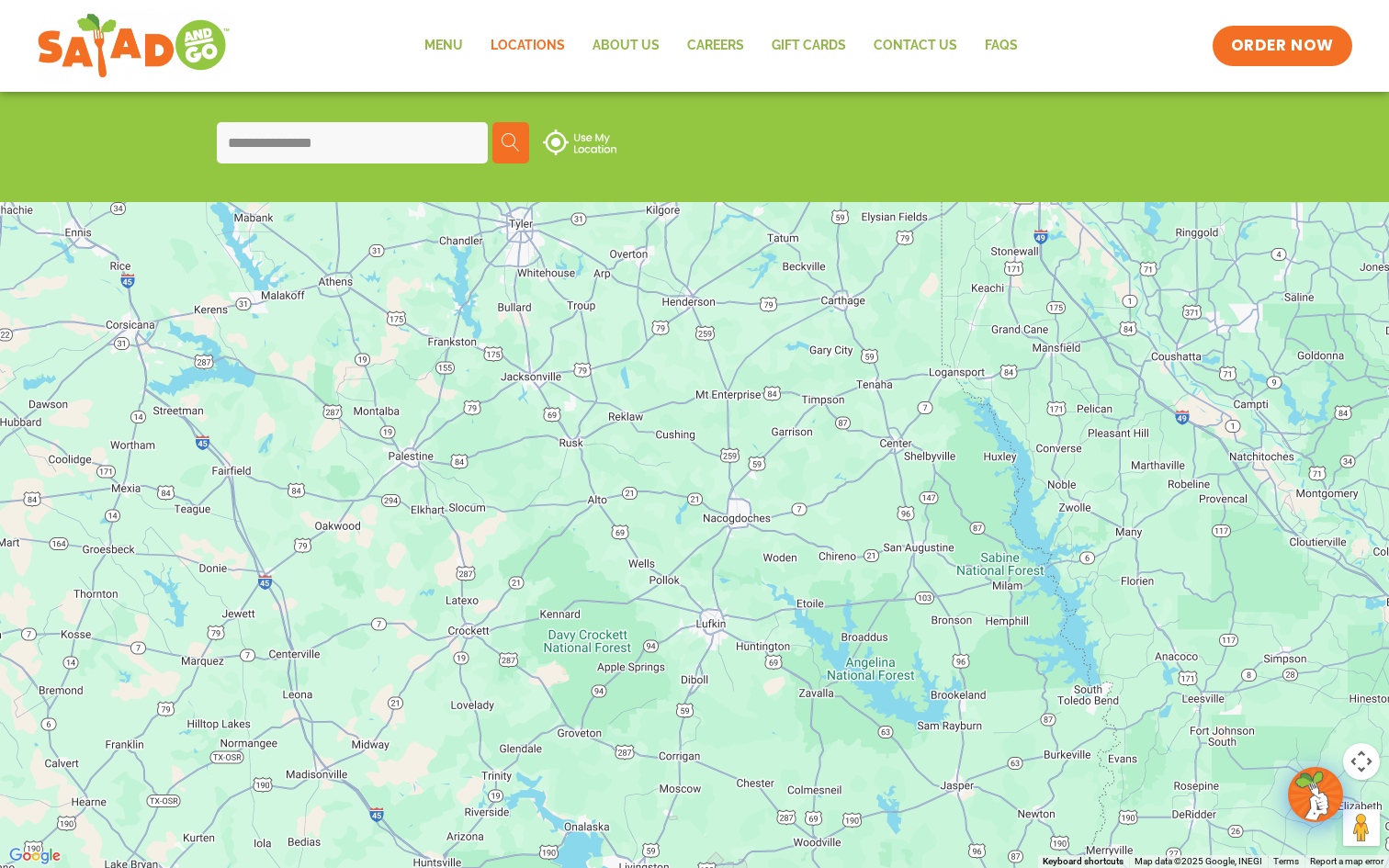 drag, startPoint x: 456, startPoint y: 657, endPoint x: 558, endPoint y: 328, distance: 344.4488 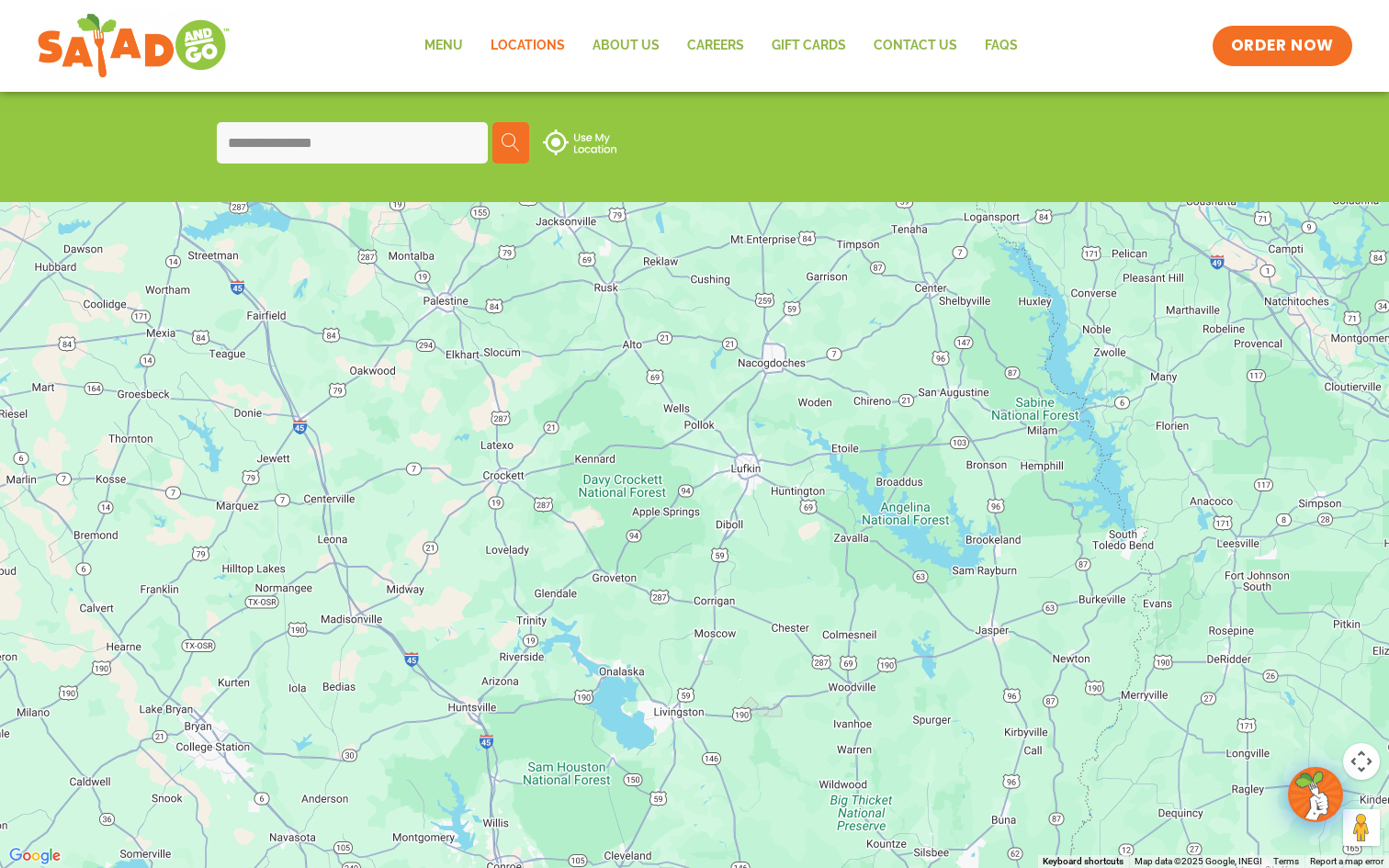 drag, startPoint x: 570, startPoint y: 585, endPoint x: 661, endPoint y: 260, distance: 337.49963 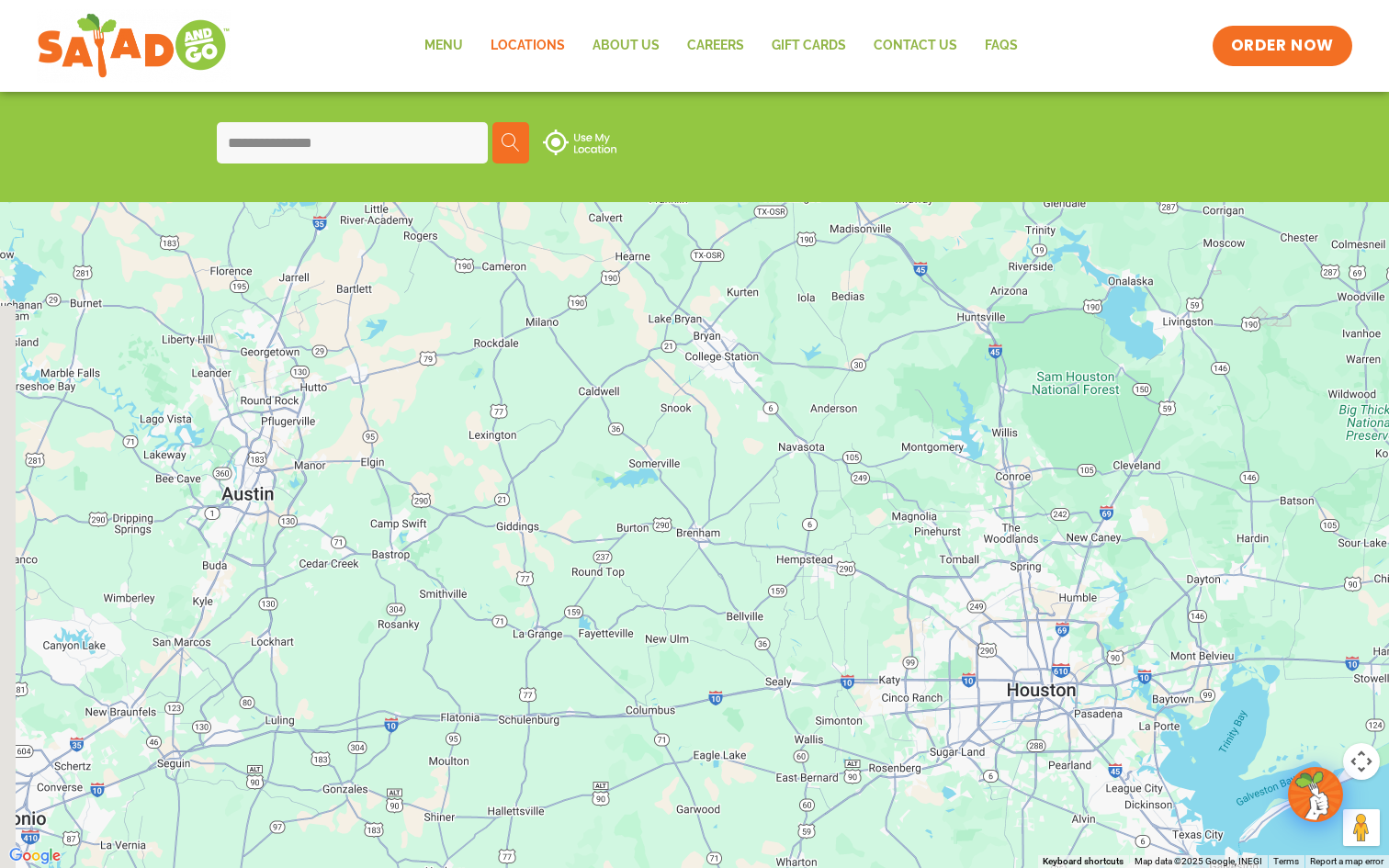 drag, startPoint x: 462, startPoint y: 421, endPoint x: 832, endPoint y: 421, distance: 370 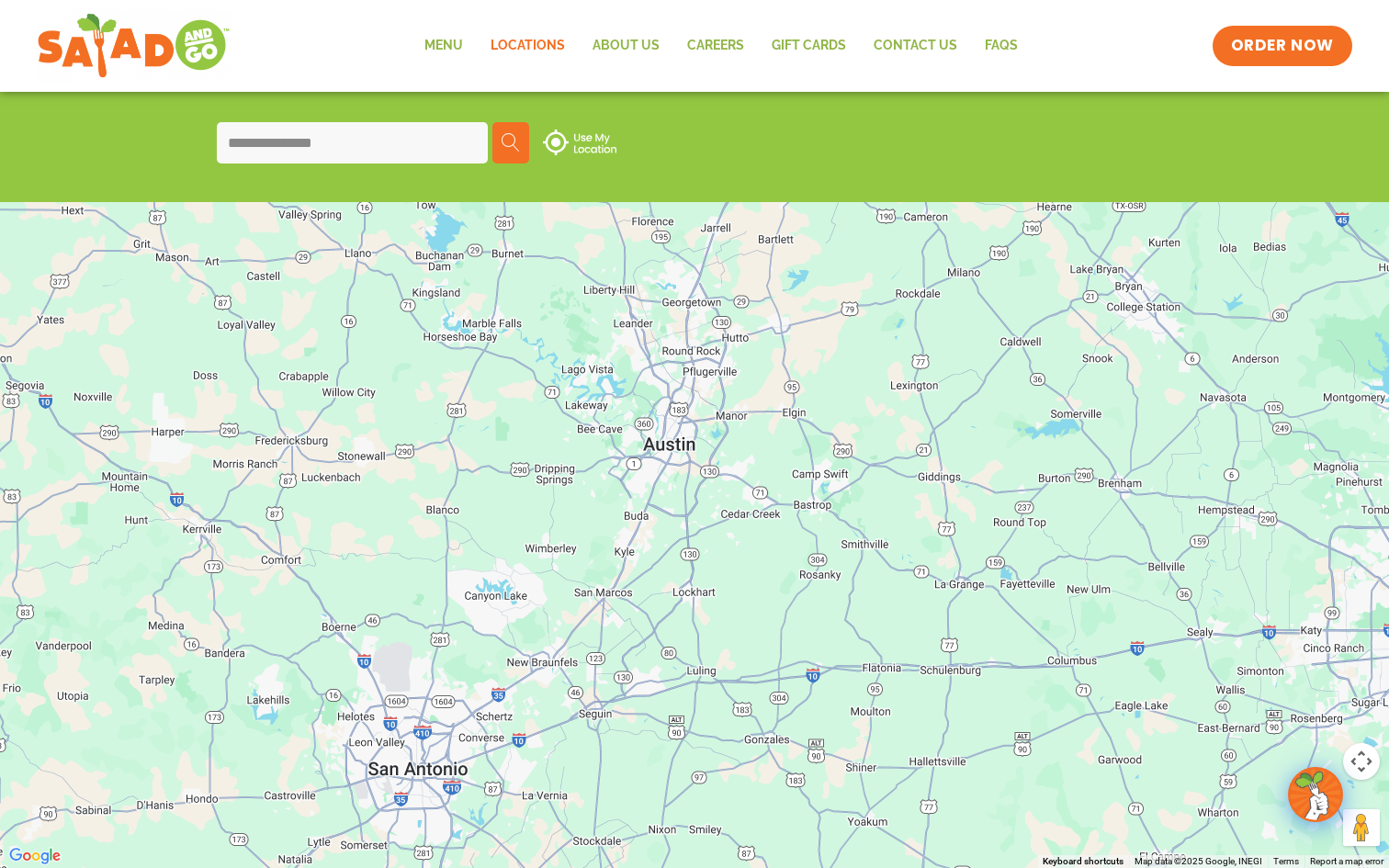 drag, startPoint x: 427, startPoint y: 519, endPoint x: 770, endPoint y: 470, distance: 346.4823 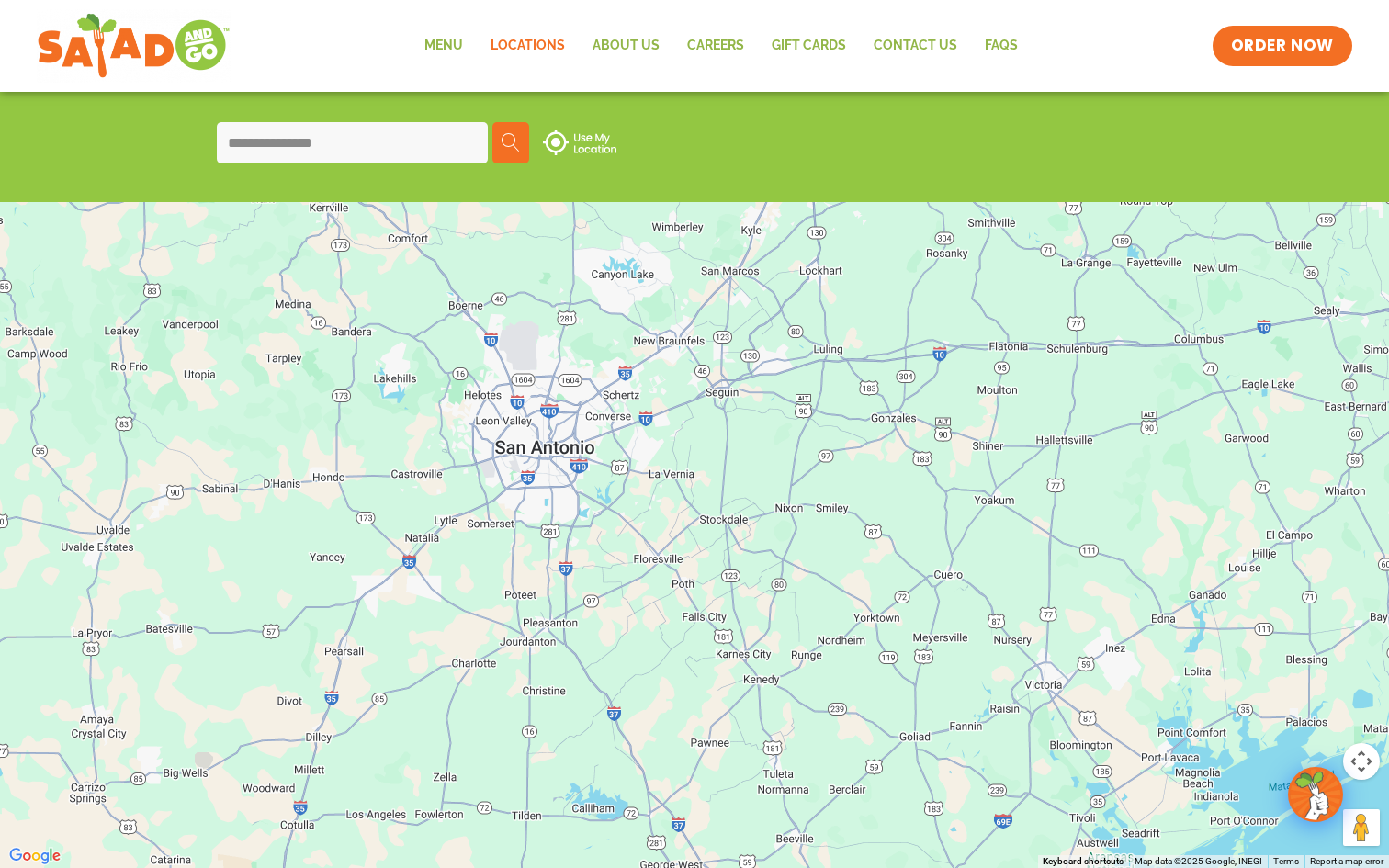 drag, startPoint x: 749, startPoint y: 625, endPoint x: 763, endPoint y: 299, distance: 326.30048 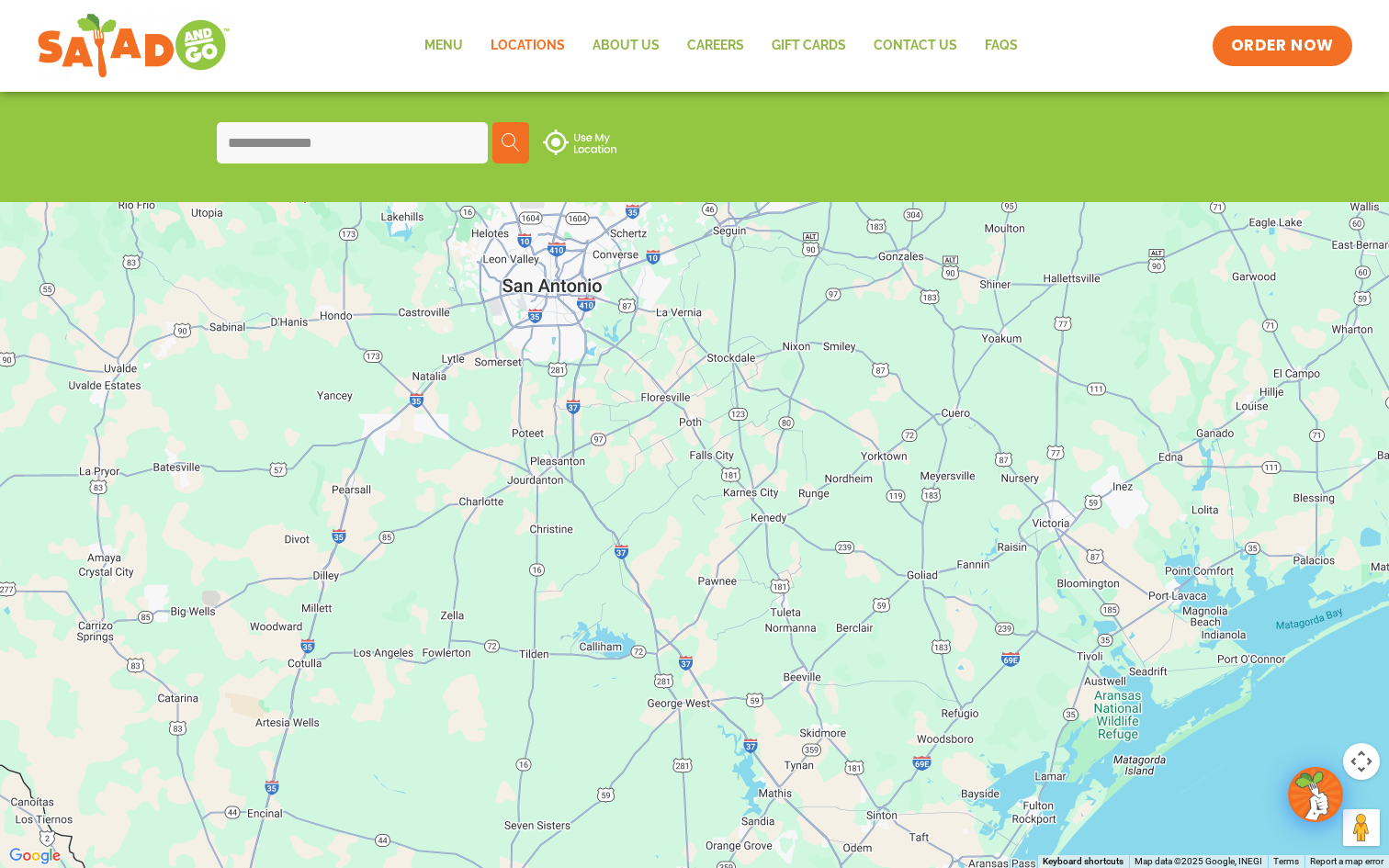 click at bounding box center [694, 434] 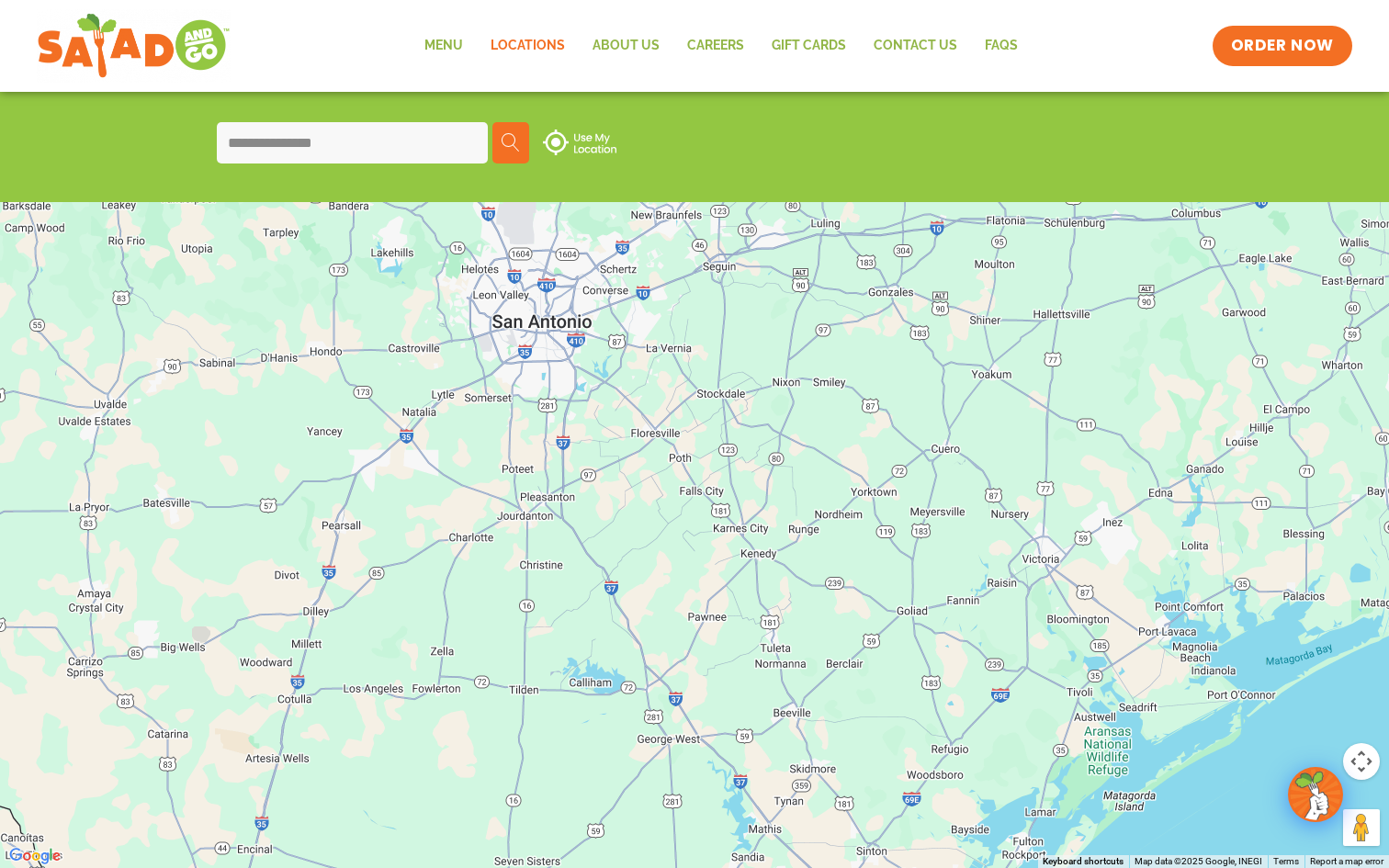 drag, startPoint x: 763, startPoint y: 299, endPoint x: 755, endPoint y: 593, distance: 294.10882 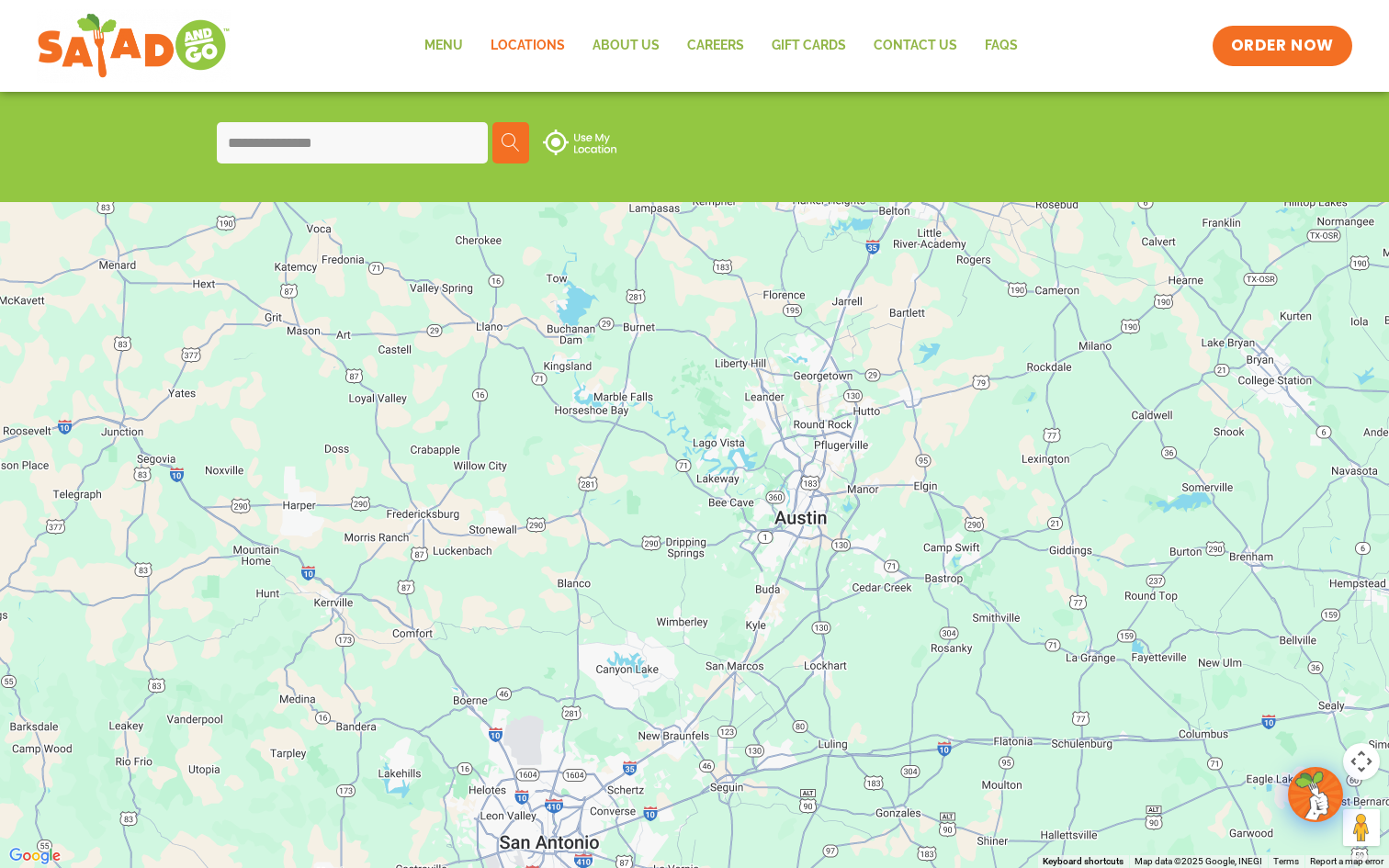 drag, startPoint x: 673, startPoint y: 333, endPoint x: 705, endPoint y: 722, distance: 390.31398 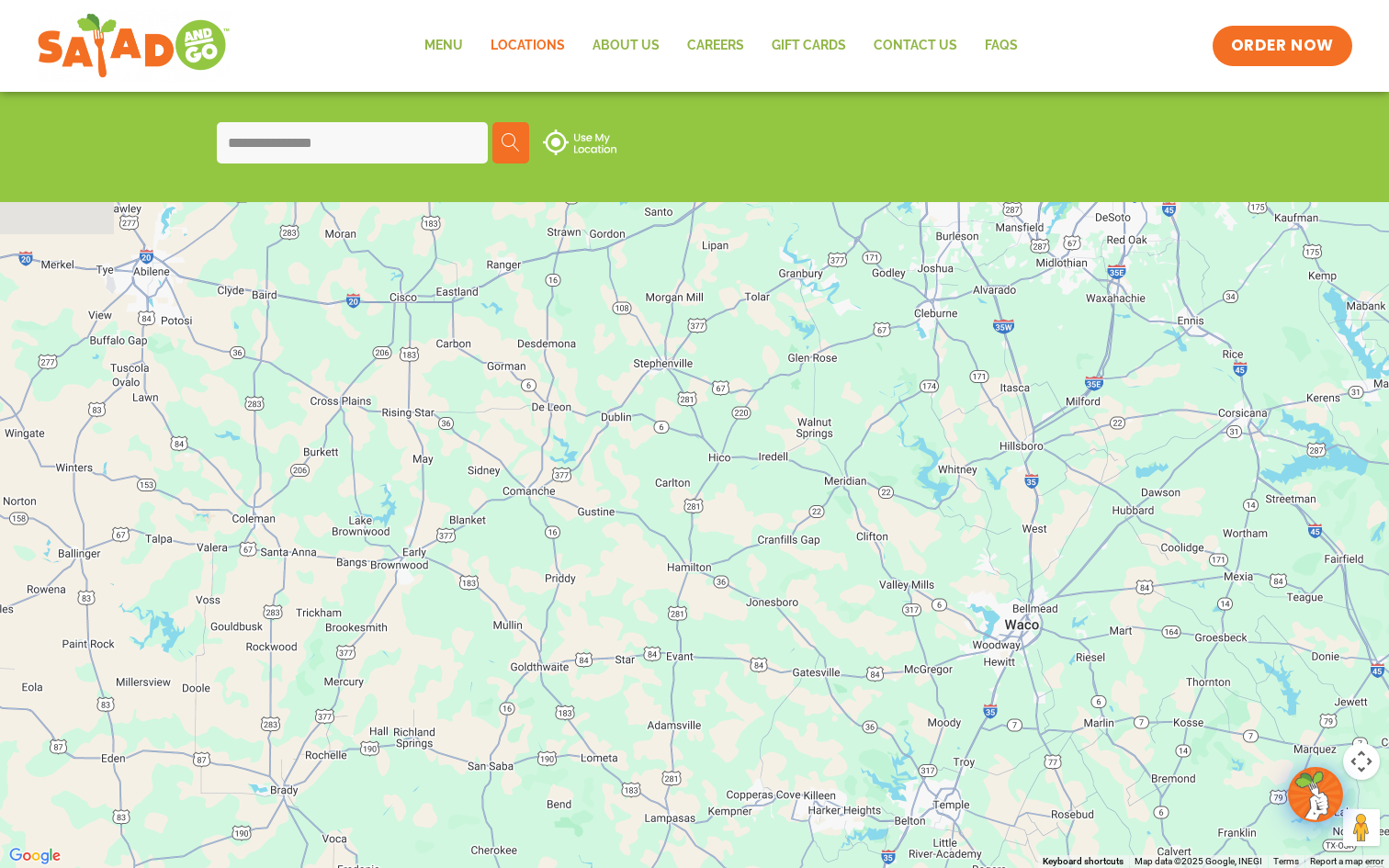 drag, startPoint x: 724, startPoint y: 458, endPoint x: 678, endPoint y: 867, distance: 411.57867 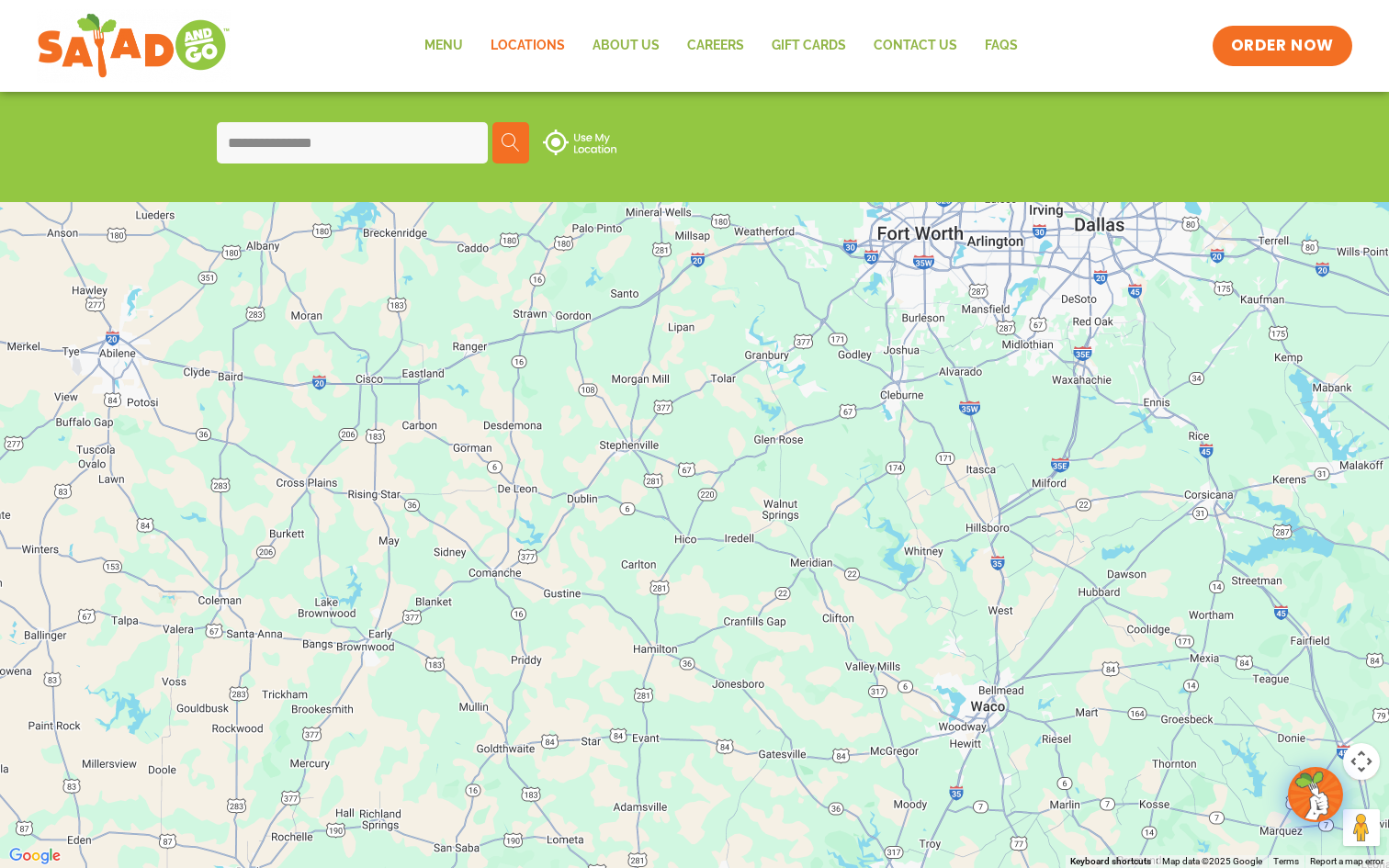 drag, startPoint x: 793, startPoint y: 467, endPoint x: 880, endPoint y: 841, distance: 383.98568 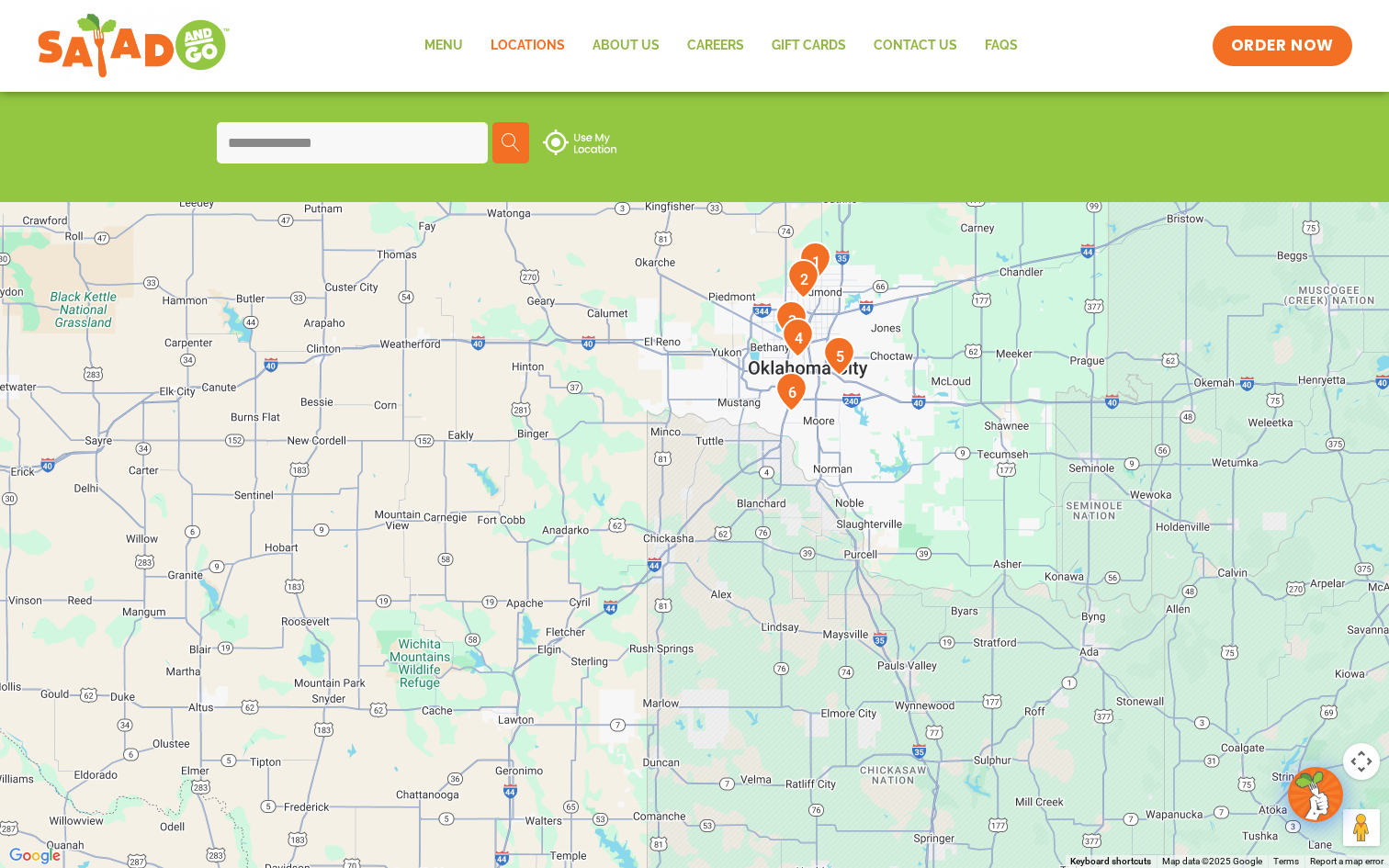 drag, startPoint x: 827, startPoint y: 702, endPoint x: 625, endPoint y: 867, distance: 260.8237 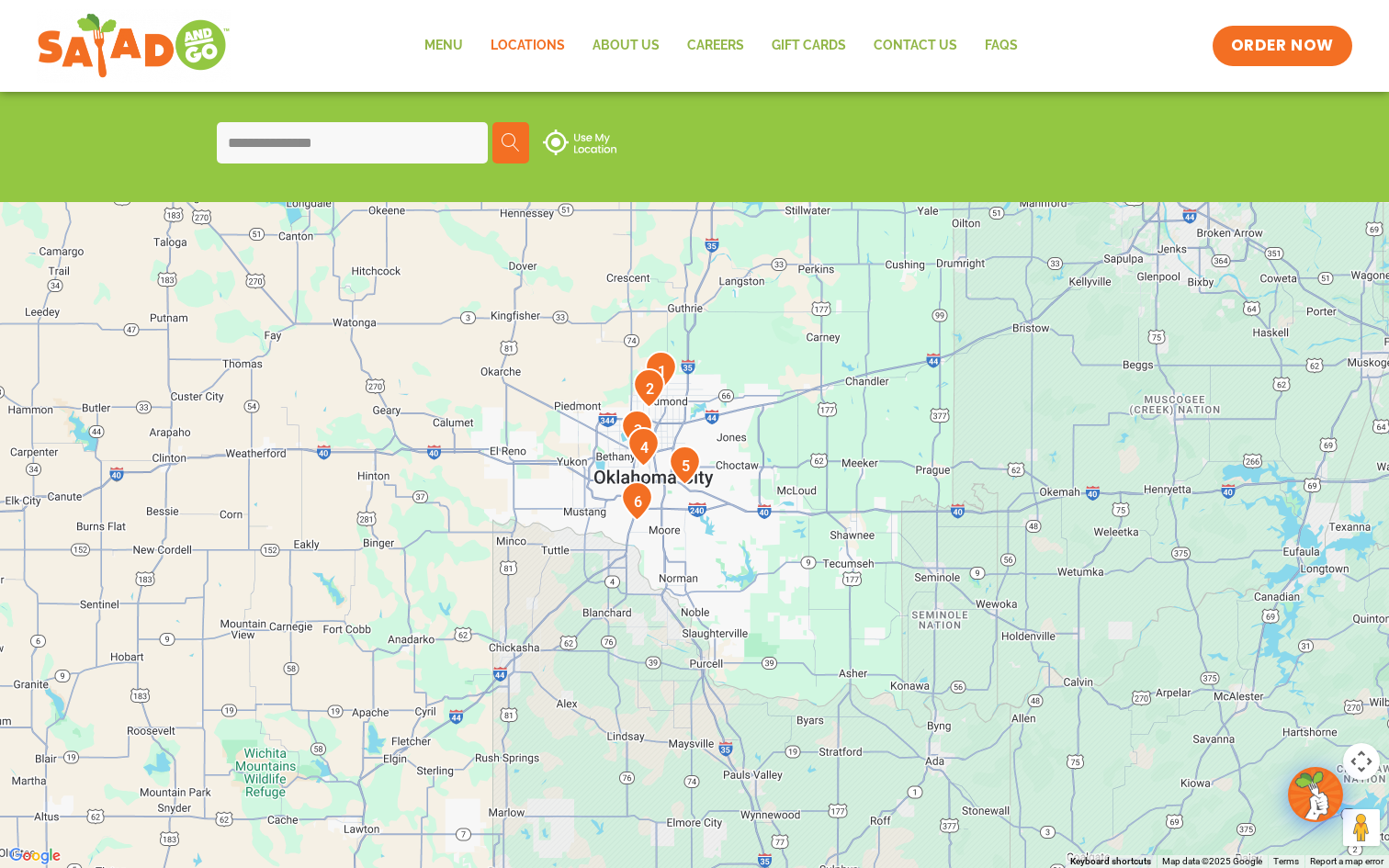drag, startPoint x: 949, startPoint y: 692, endPoint x: 717, endPoint y: 833, distance: 271.48665 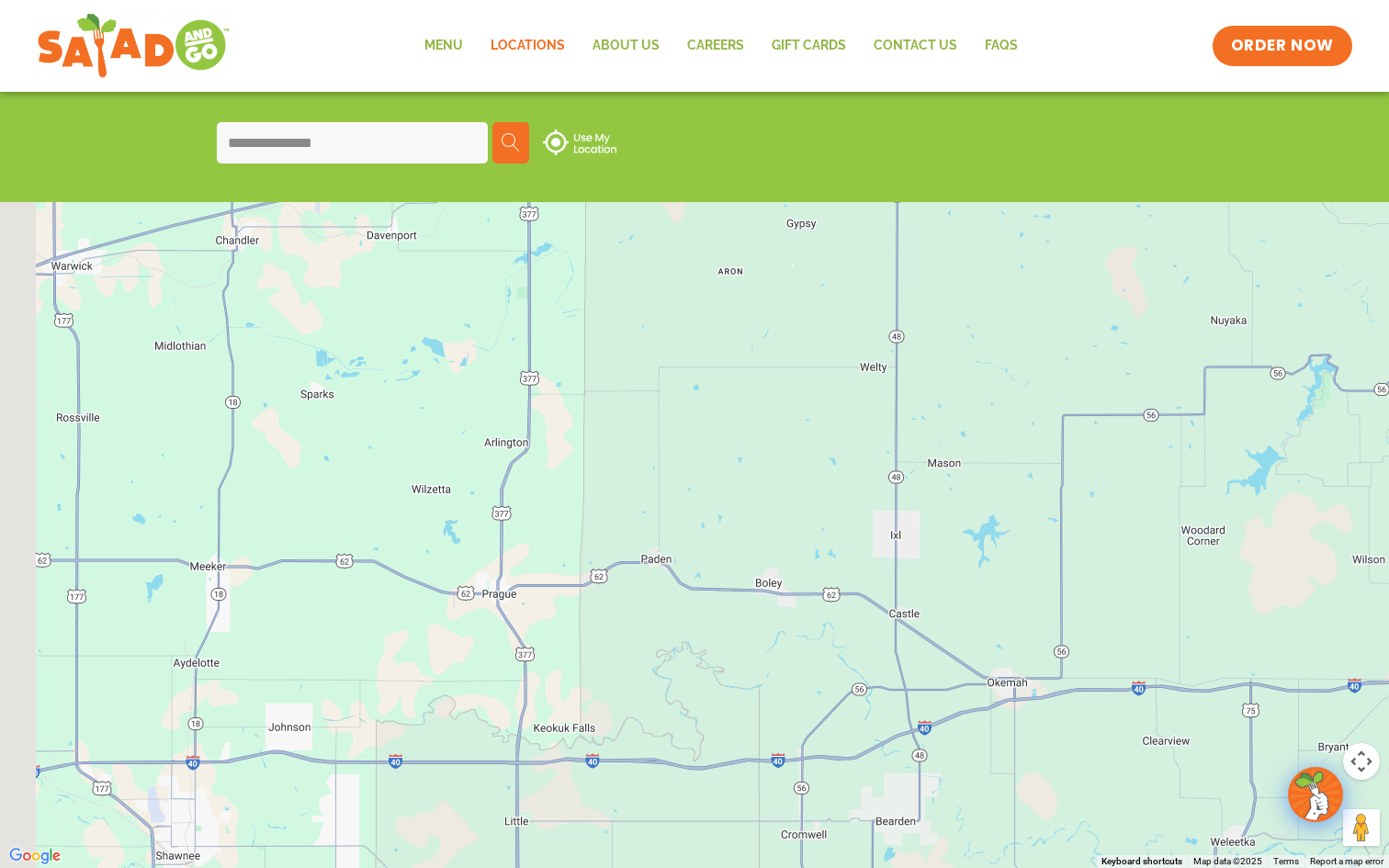 drag, startPoint x: 485, startPoint y: 587, endPoint x: 1294, endPoint y: 467, distance: 817.8515 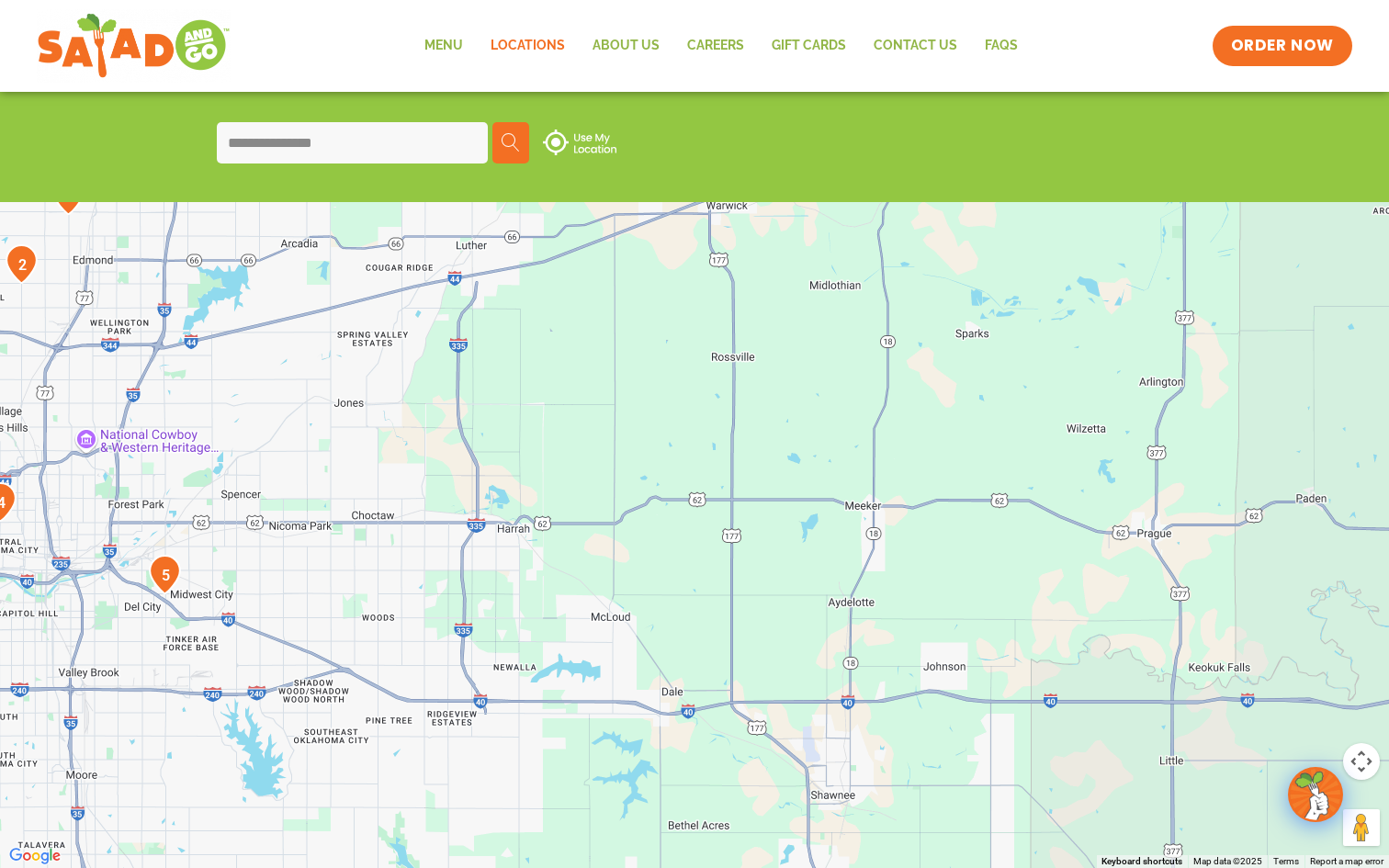 drag, startPoint x: 506, startPoint y: 610, endPoint x: 1194, endPoint y: 595, distance: 688.1635 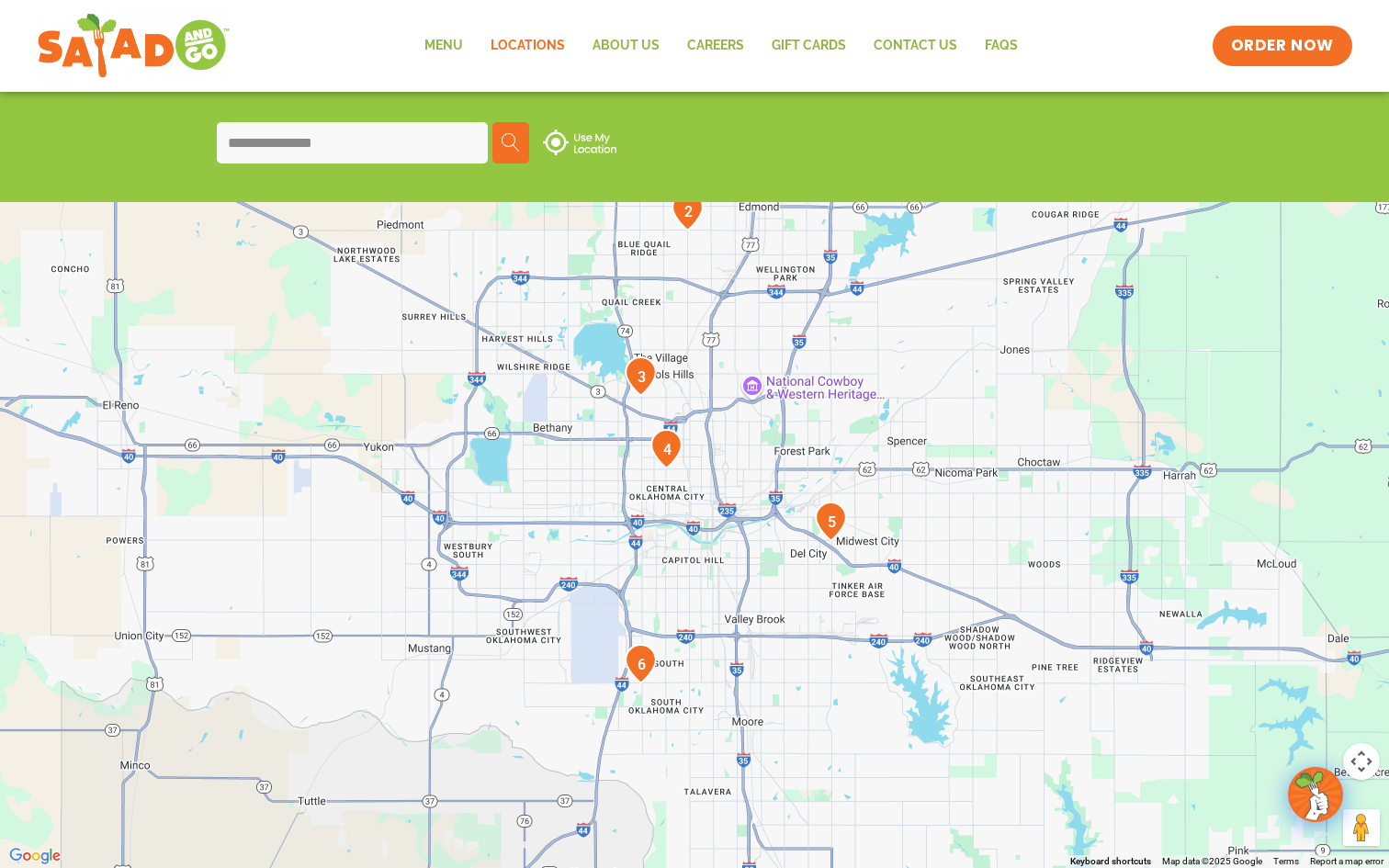 drag, startPoint x: 866, startPoint y: 735, endPoint x: 1203, endPoint y: 690, distance: 339.99118 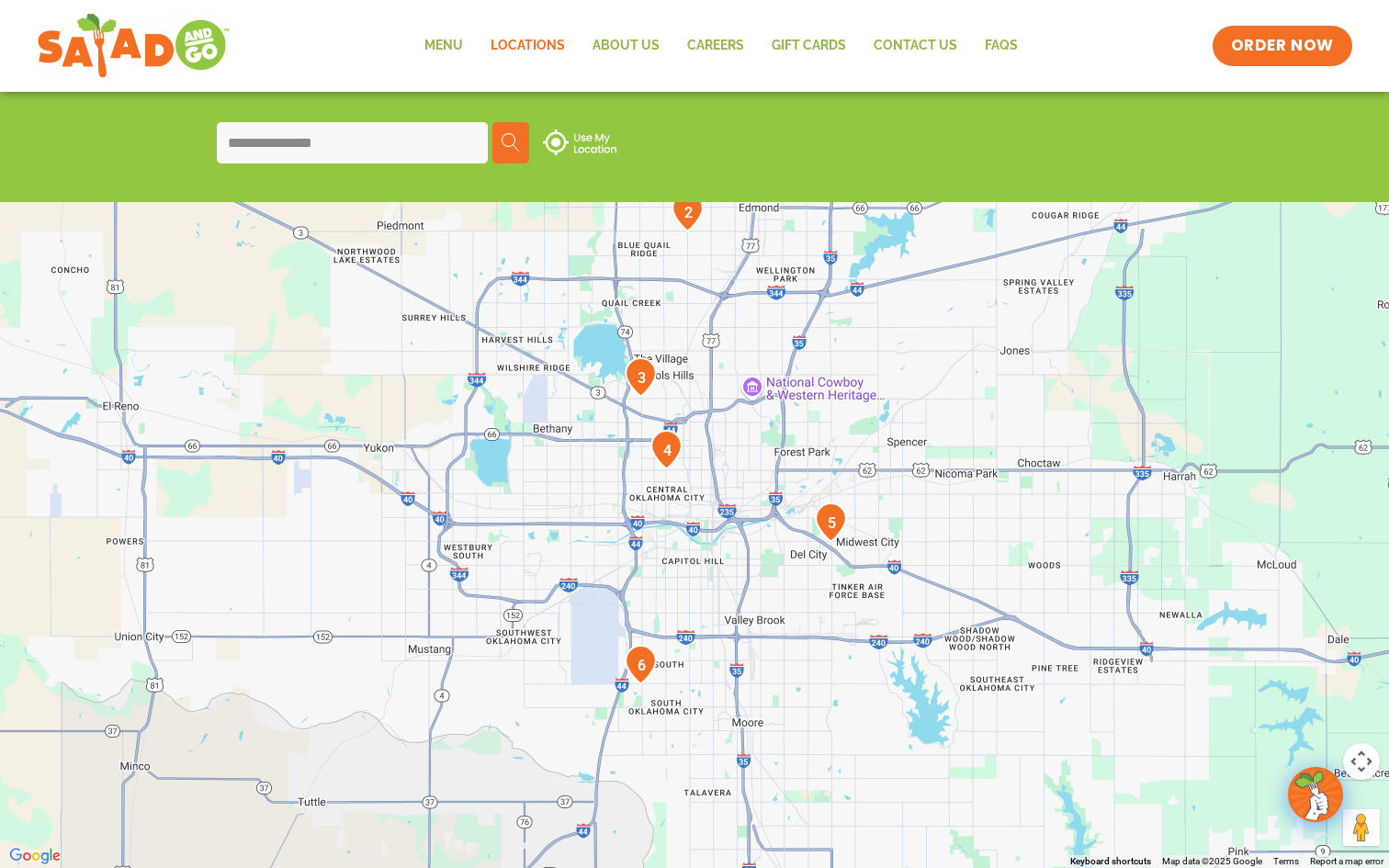 click at bounding box center [640, 664] 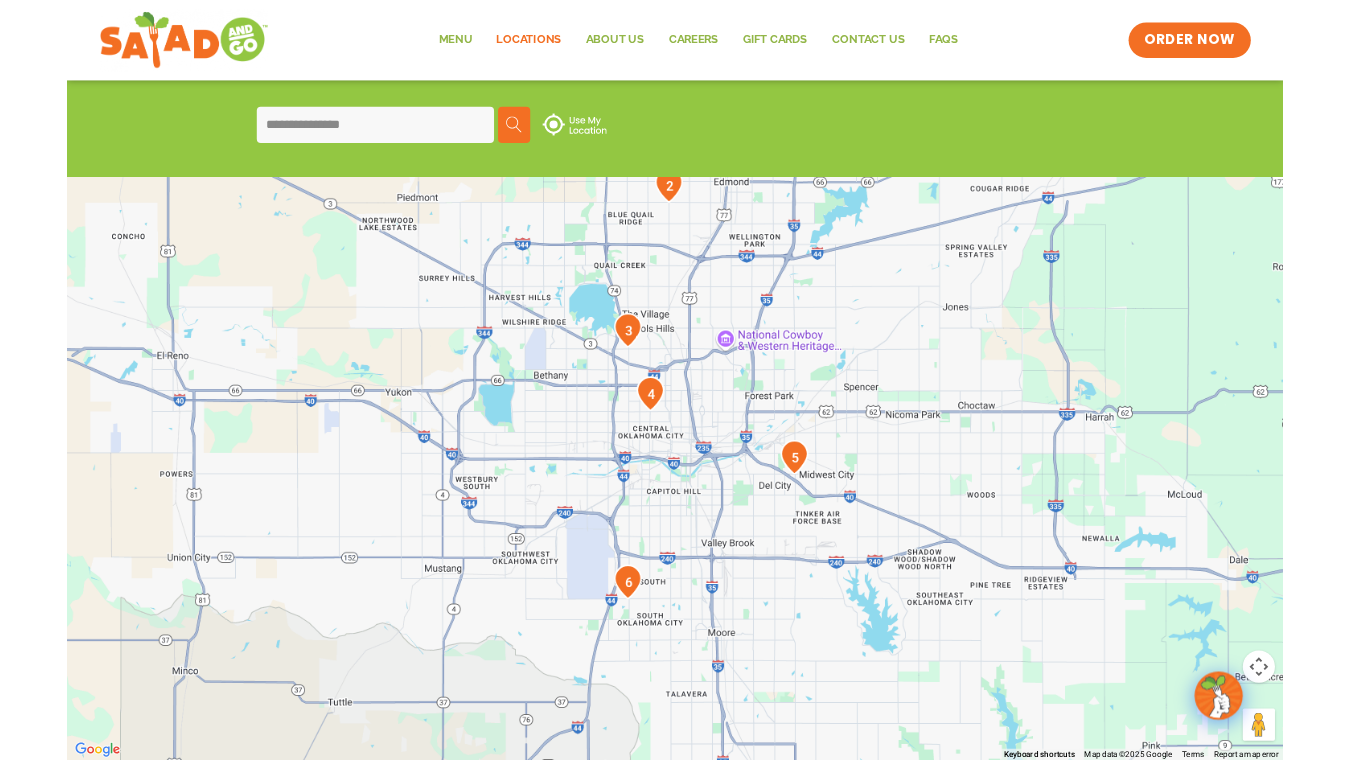 scroll, scrollTop: 548, scrollLeft: 0, axis: vertical 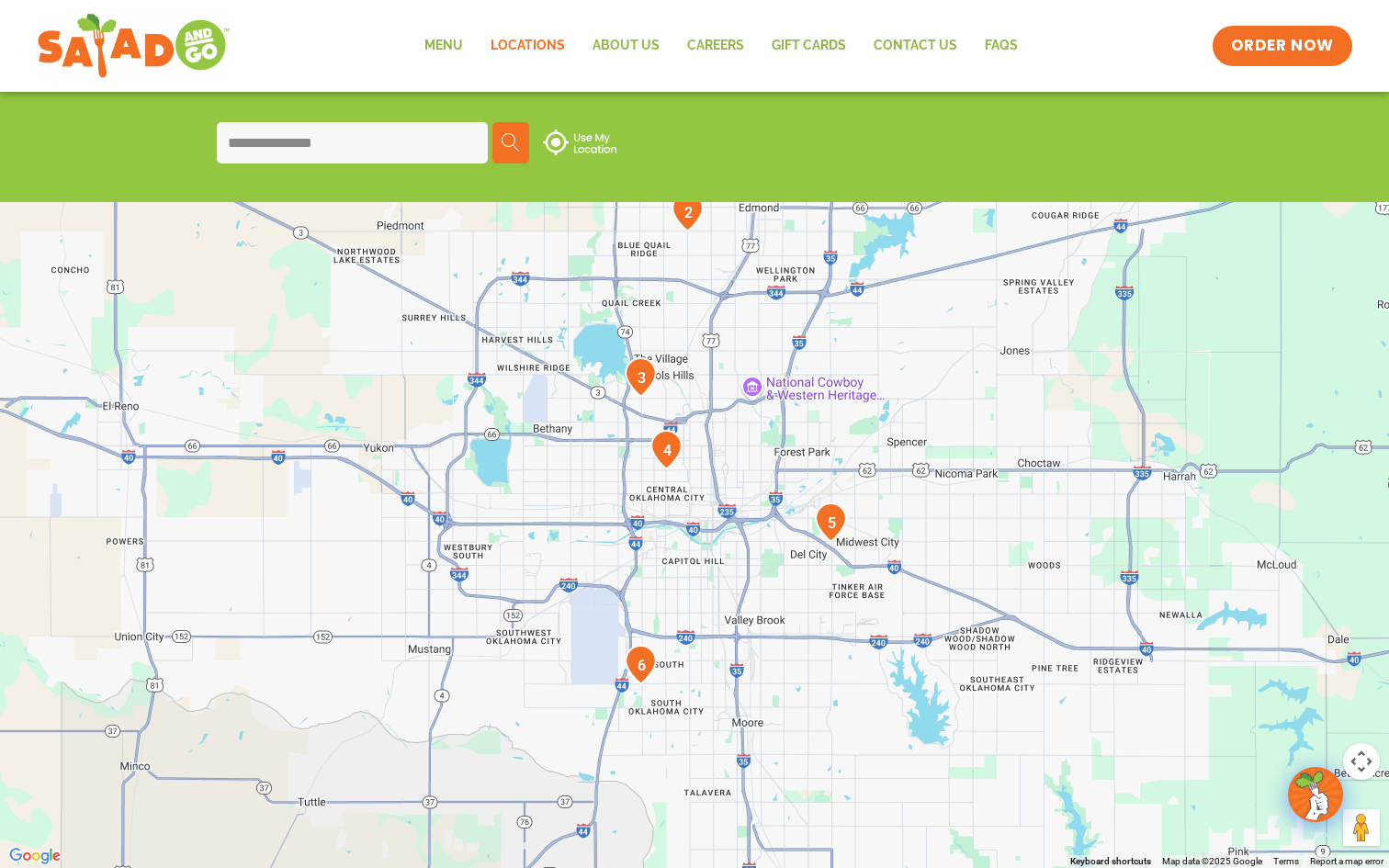 click at bounding box center [830, 522] 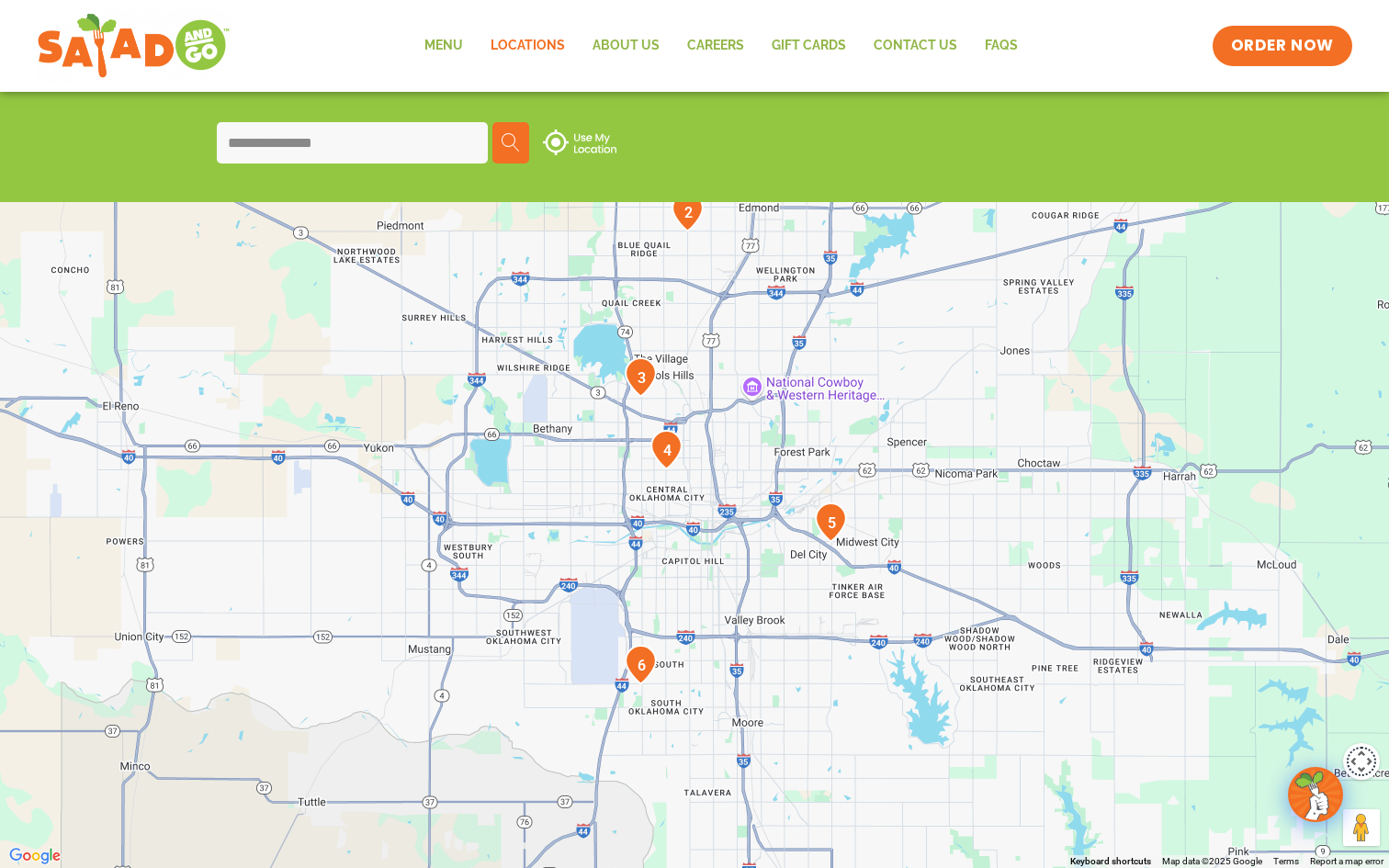 click at bounding box center (1361, 761) 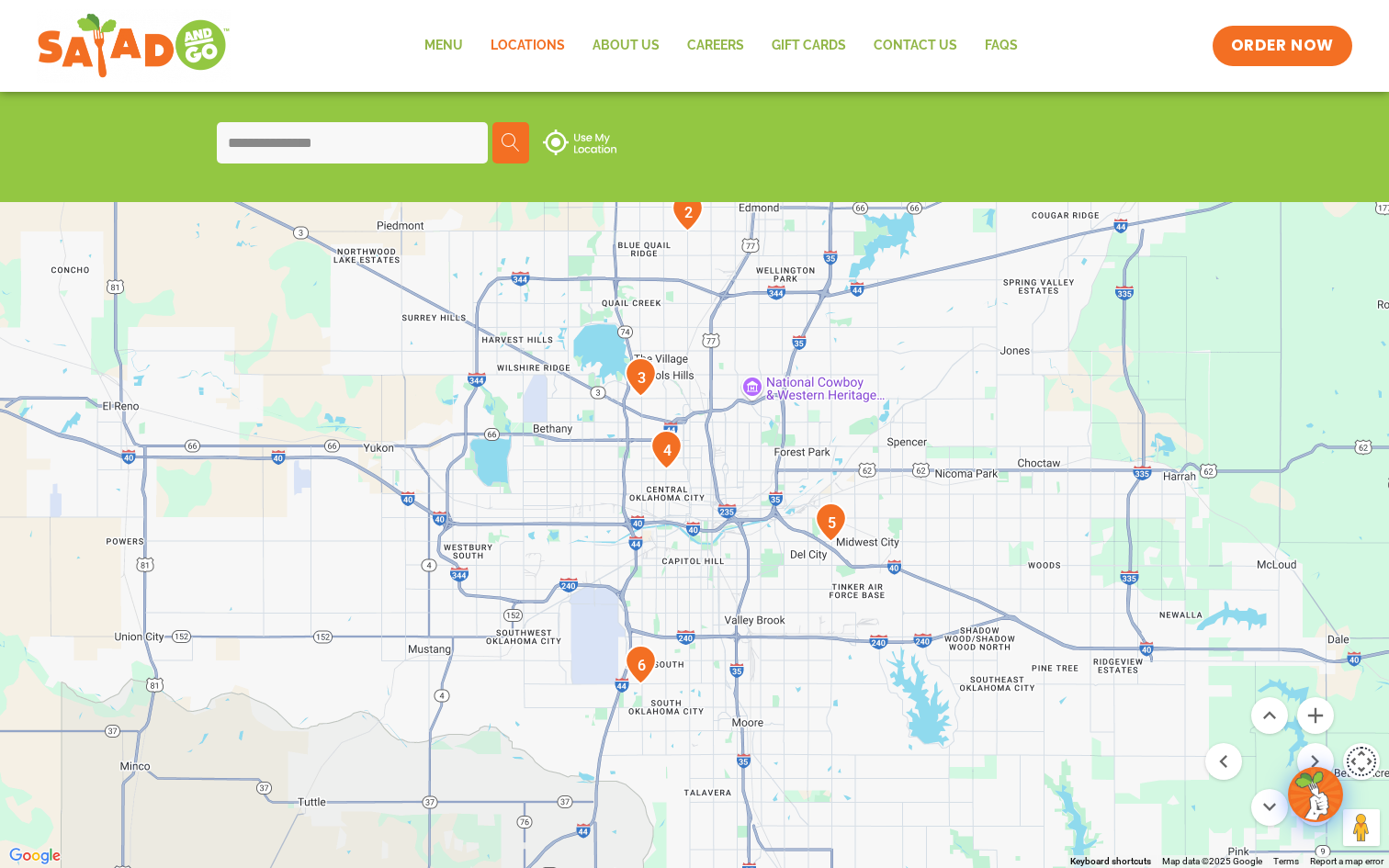 click at bounding box center [1361, 761] 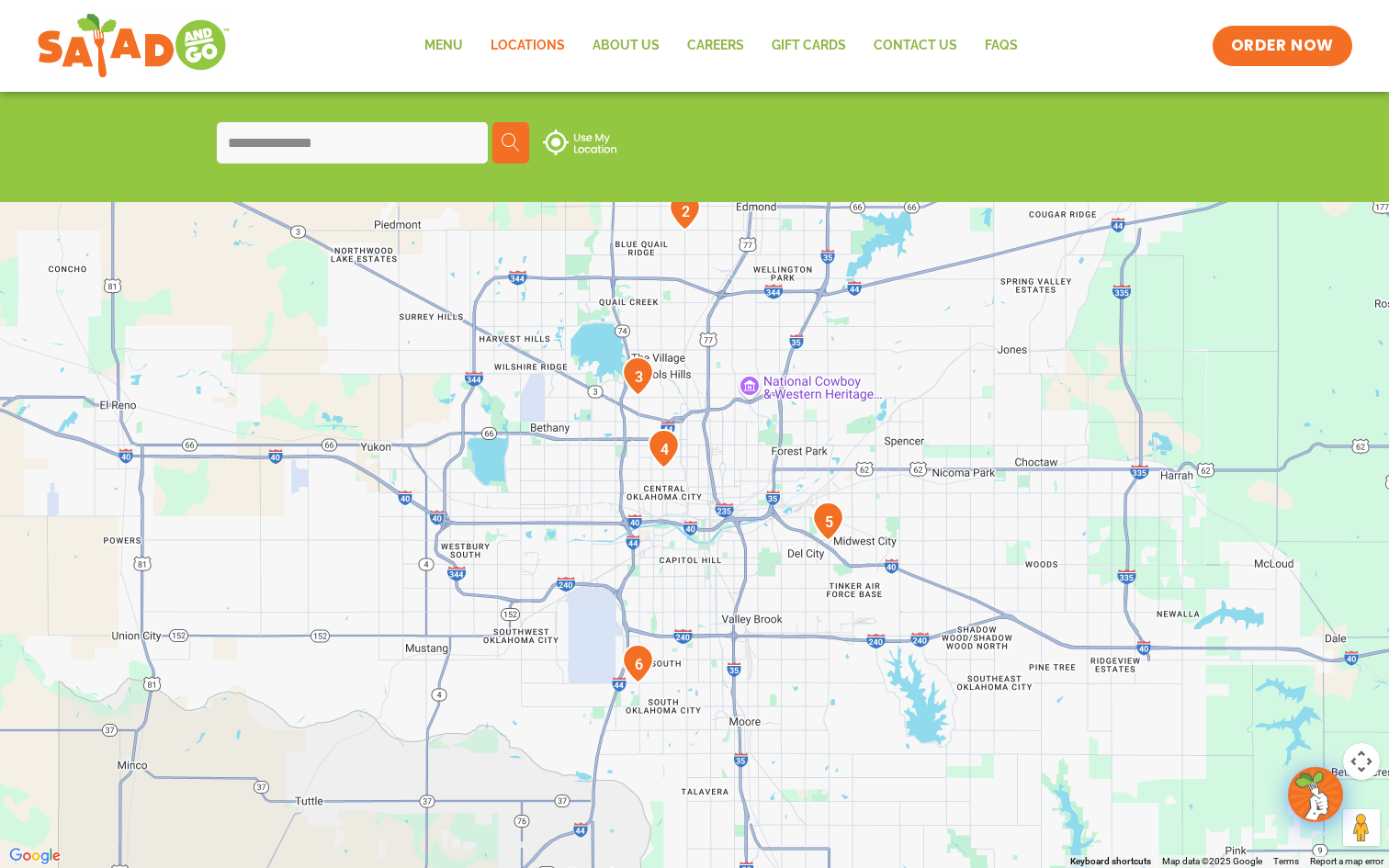 click at bounding box center [1361, 28] 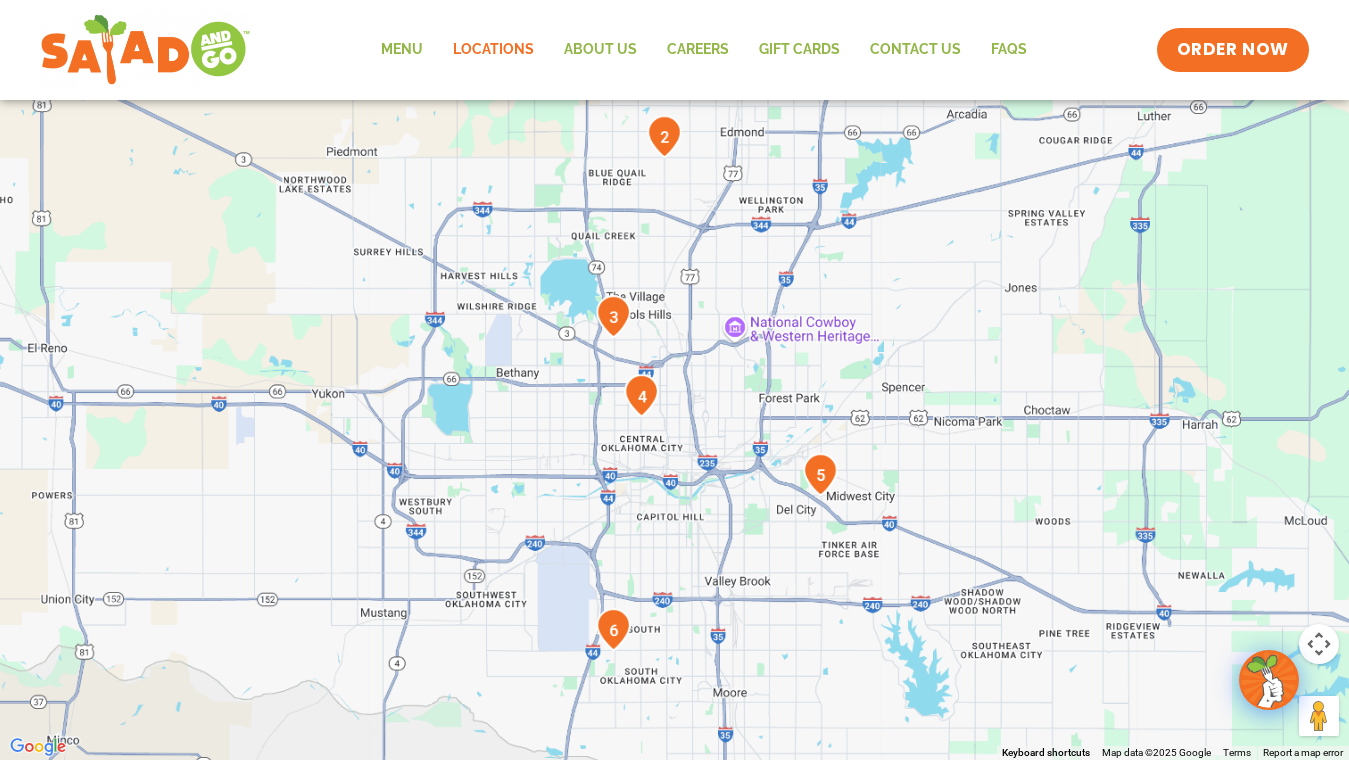 scroll, scrollTop: 424, scrollLeft: 0, axis: vertical 